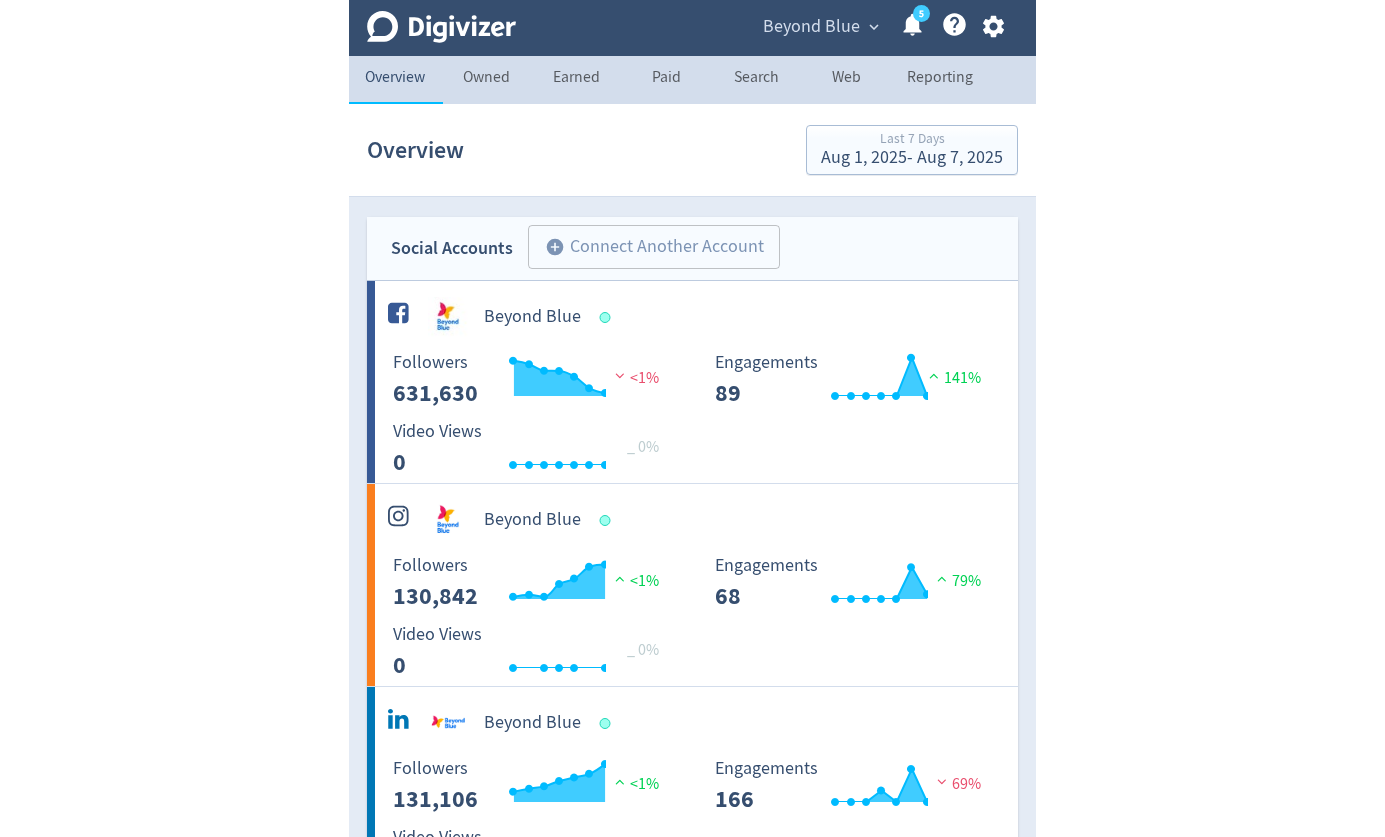 scroll, scrollTop: 0, scrollLeft: 0, axis: both 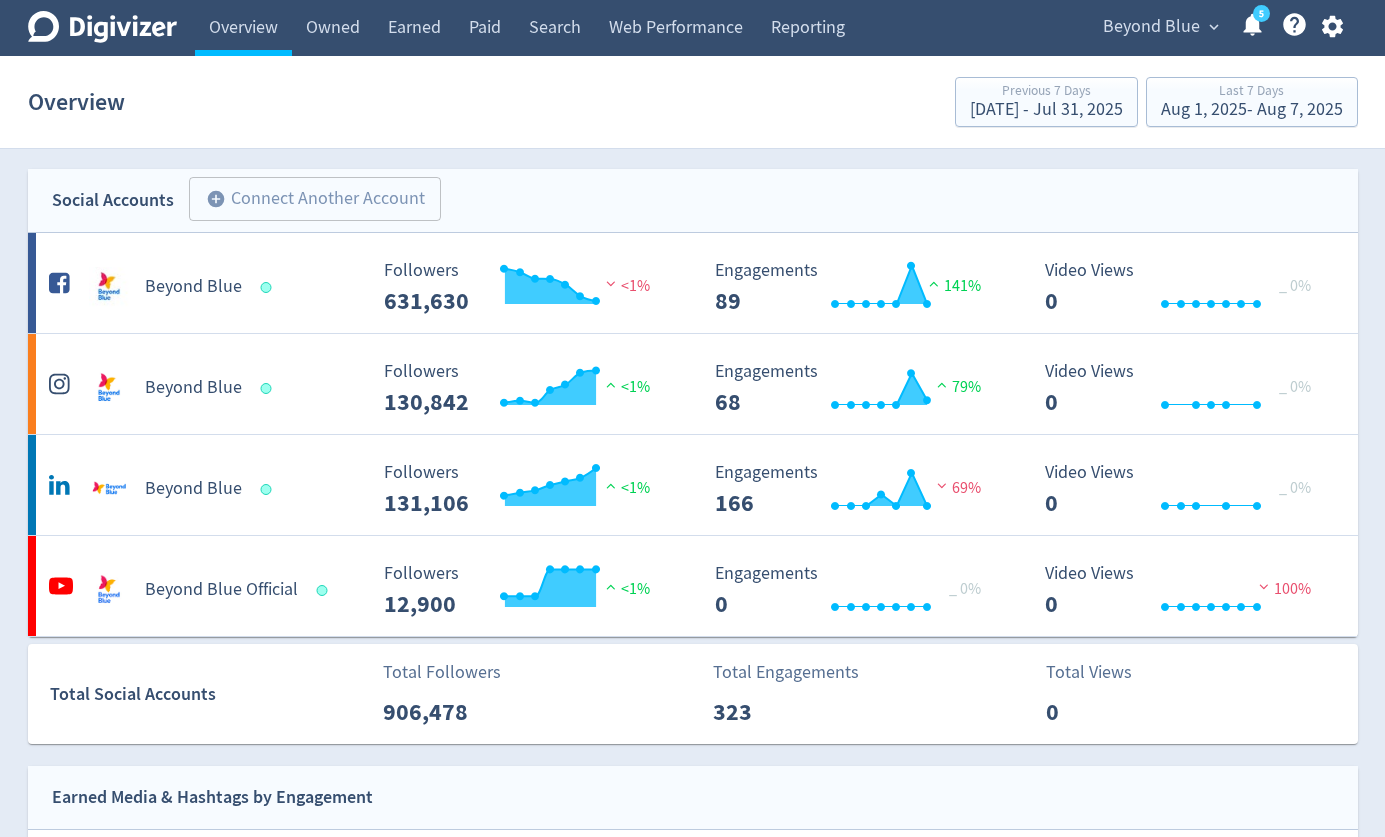 click 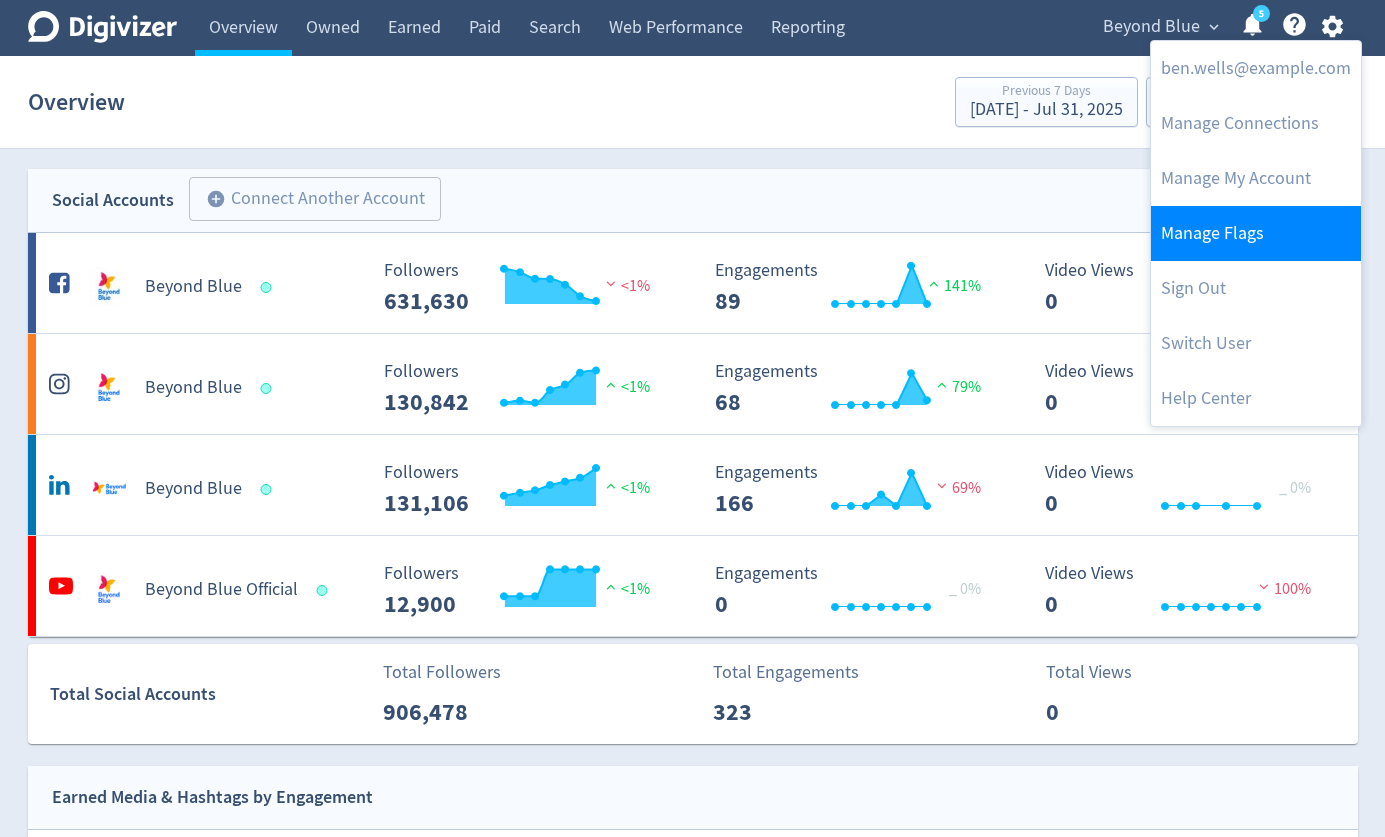 click on "Manage Flags" at bounding box center [1256, 233] 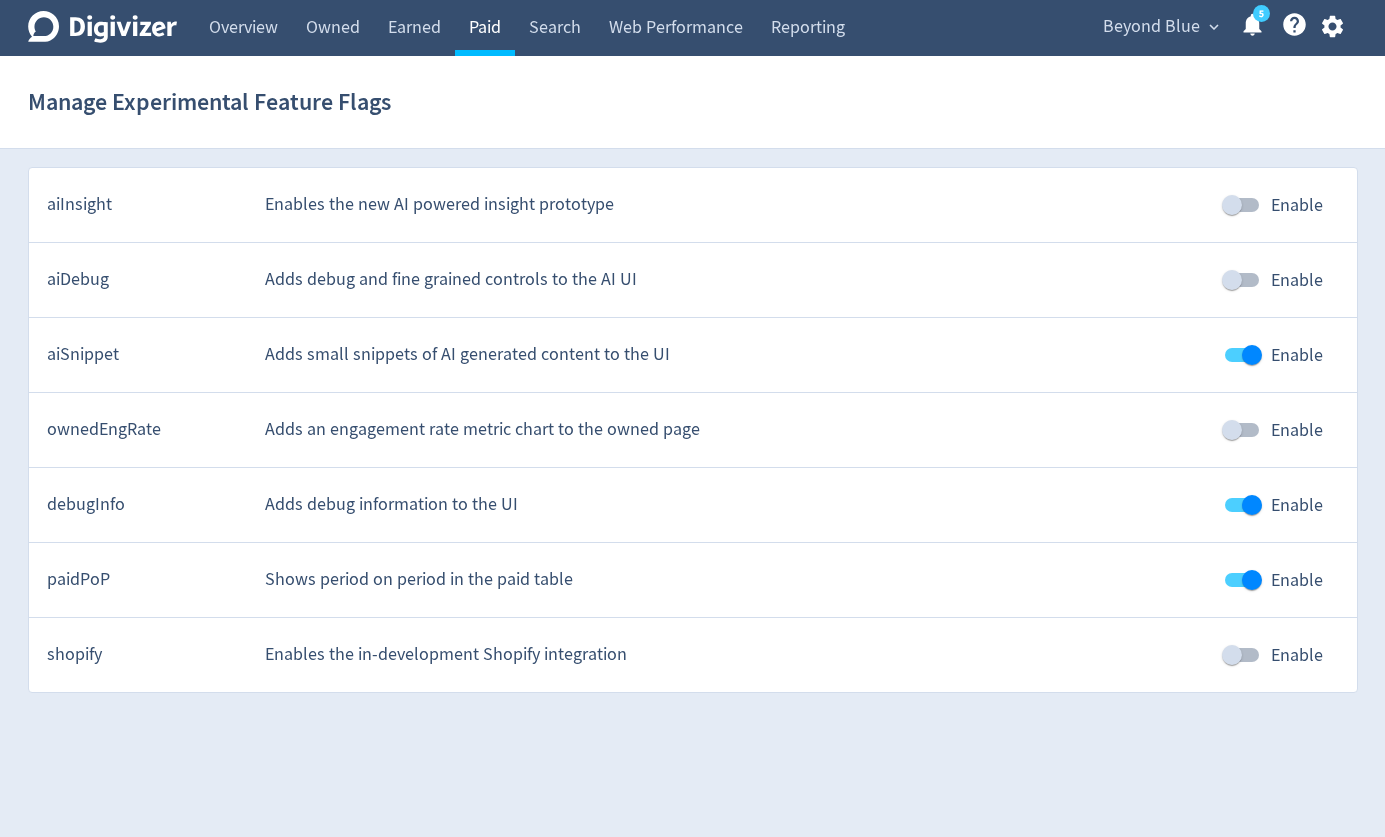 click on "Paid" at bounding box center (485, 28) 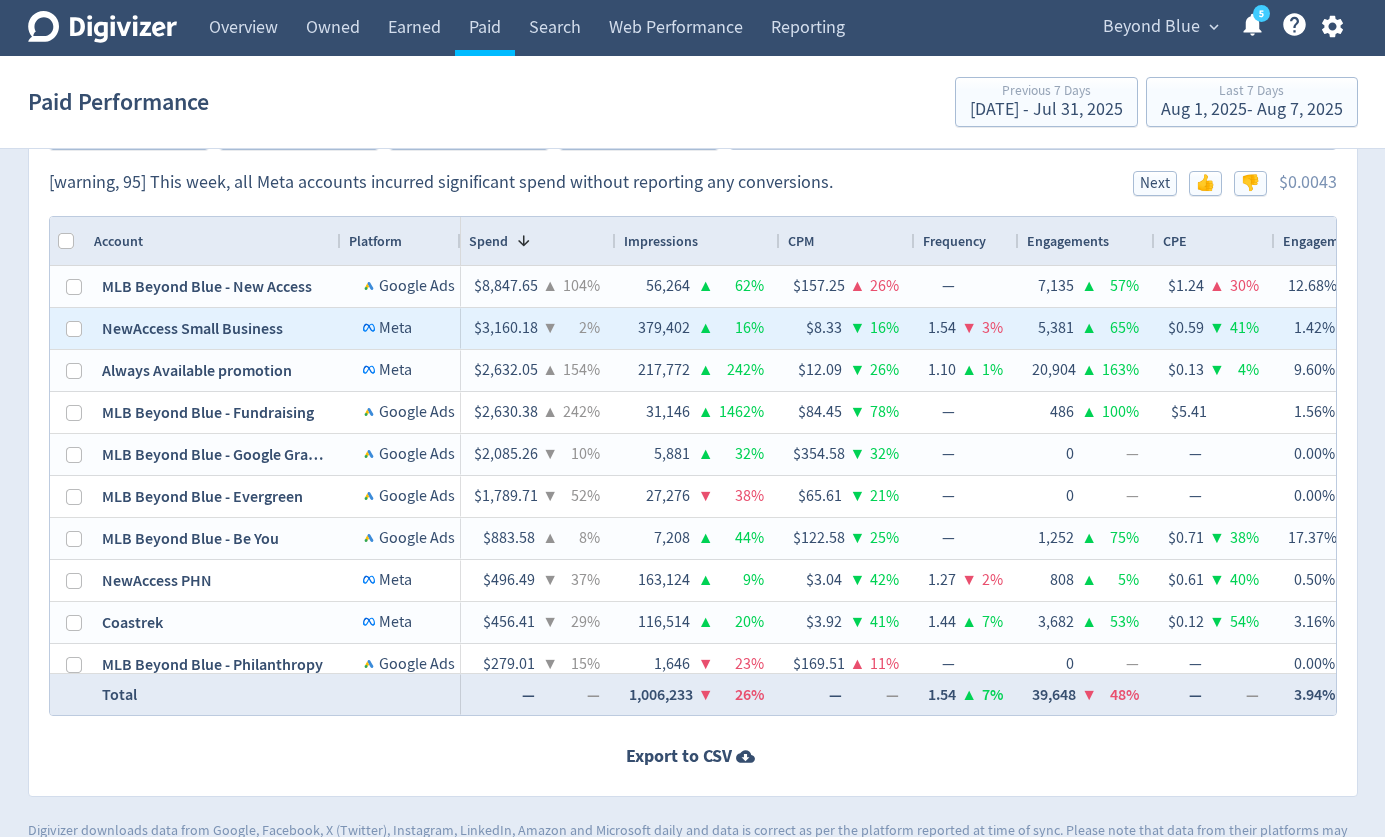 scroll, scrollTop: 1307, scrollLeft: 0, axis: vertical 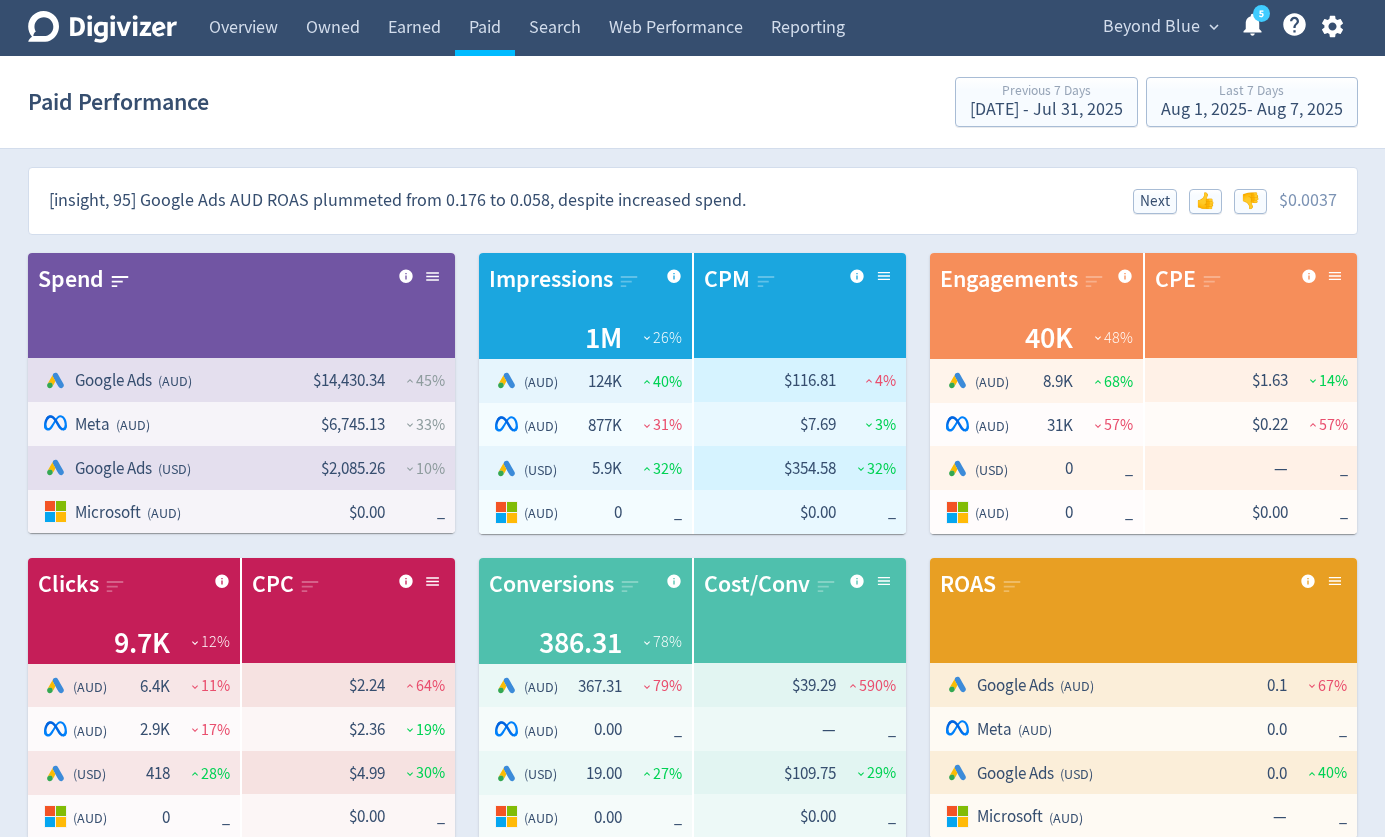 click 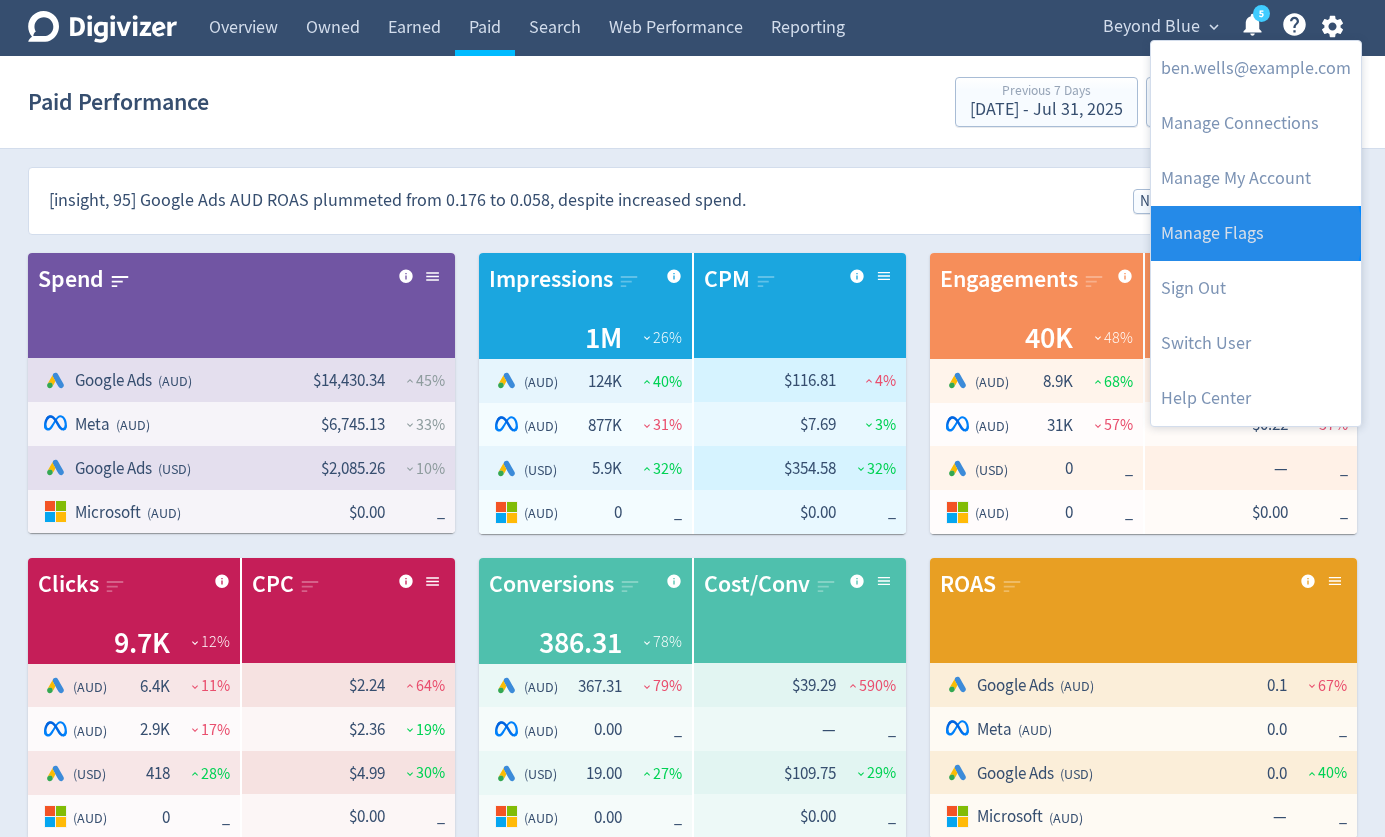 click on "Manage Flags" at bounding box center (1256, 233) 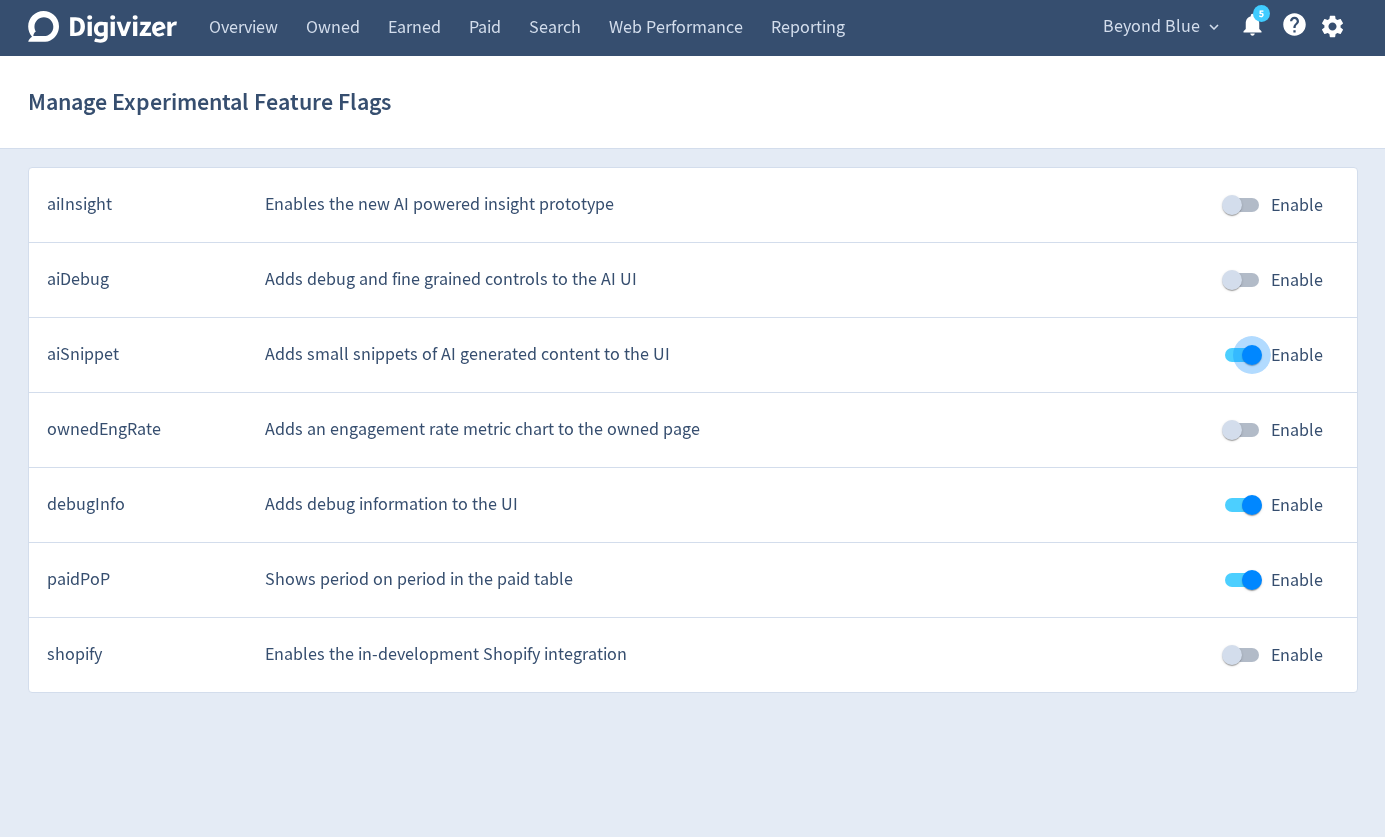 click on "Enable" at bounding box center (1252, 355) 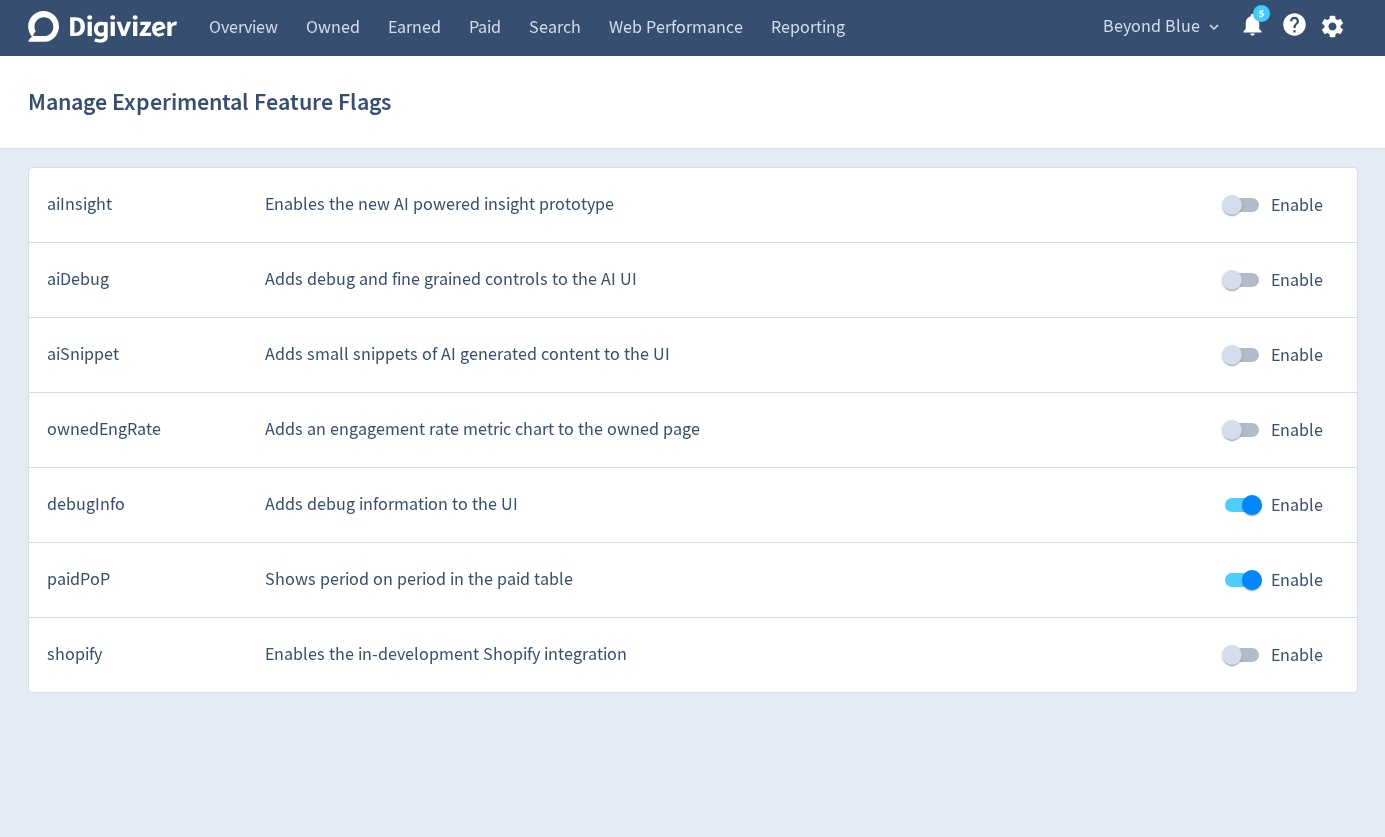 click on "Enable" at bounding box center [1252, 505] 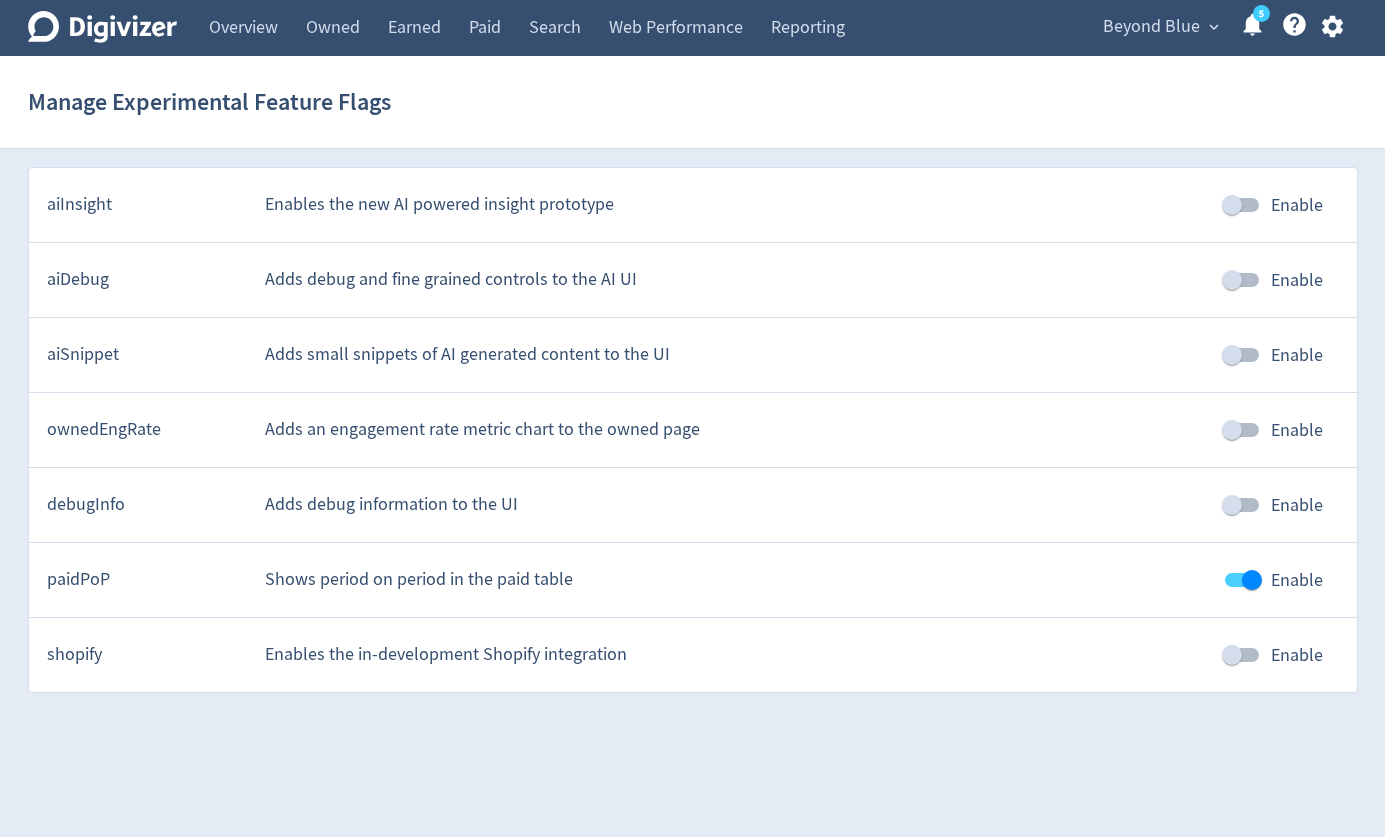 click on "Enable" at bounding box center (1252, 580) 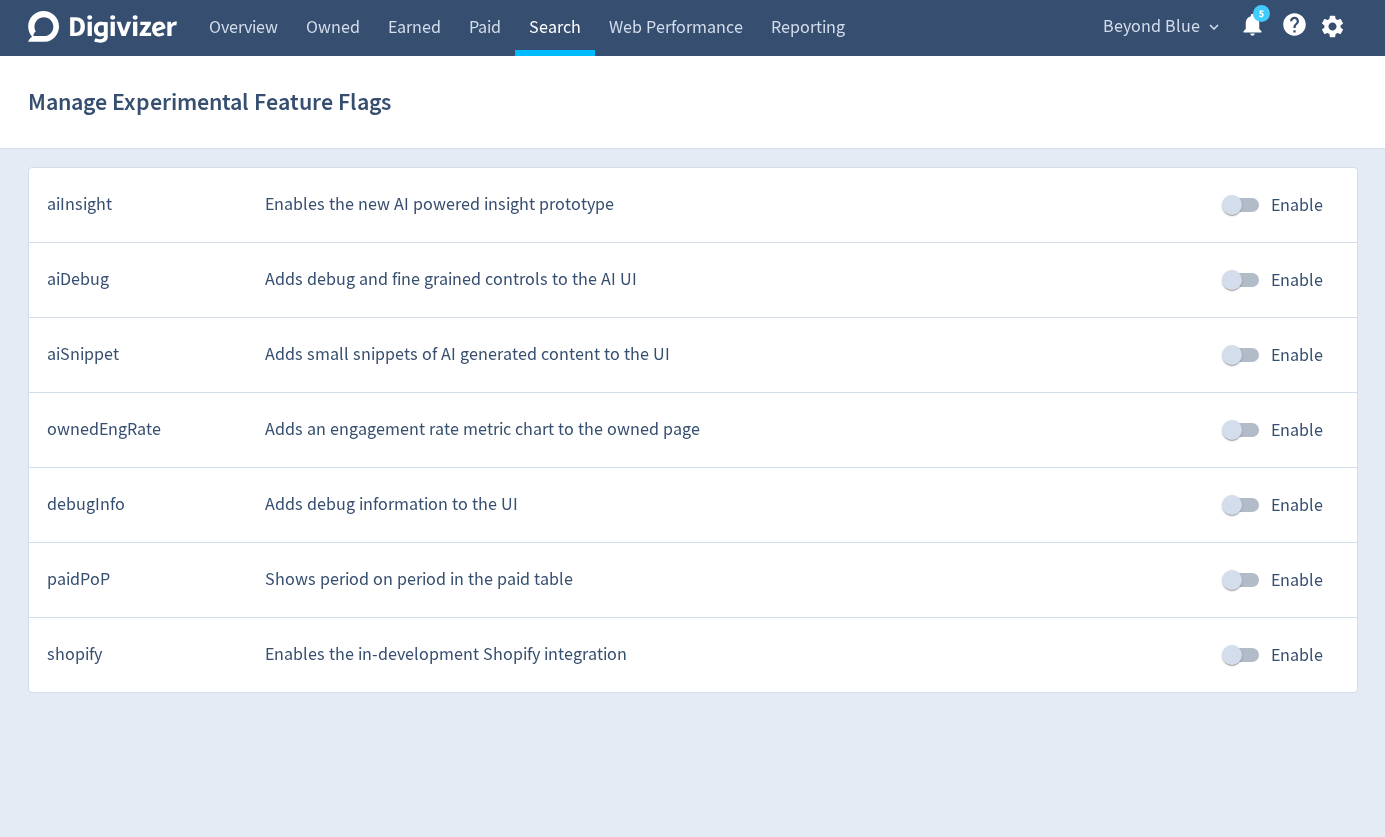 click on "Search" at bounding box center (555, 28) 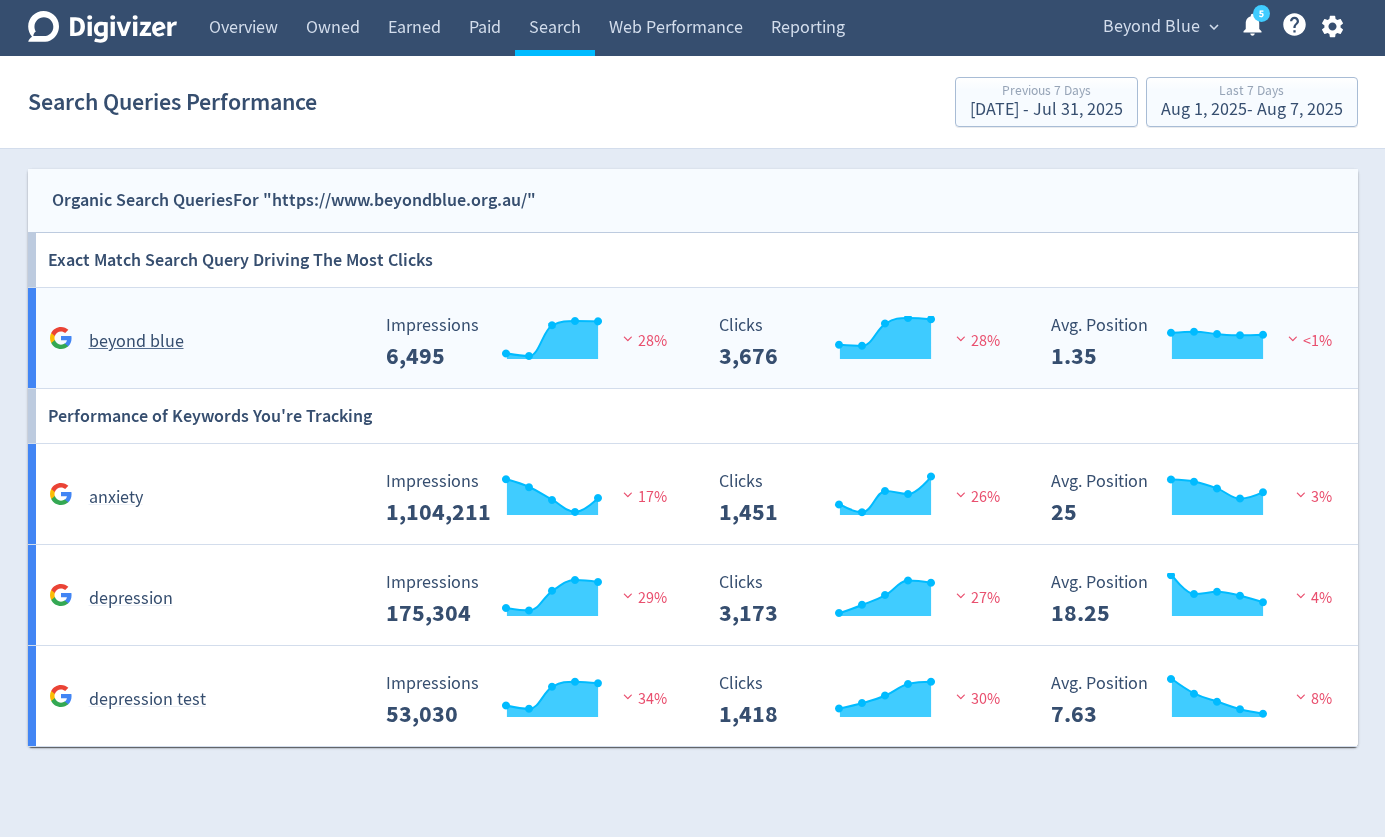 click on "beyond blue" at bounding box center (202, 333) 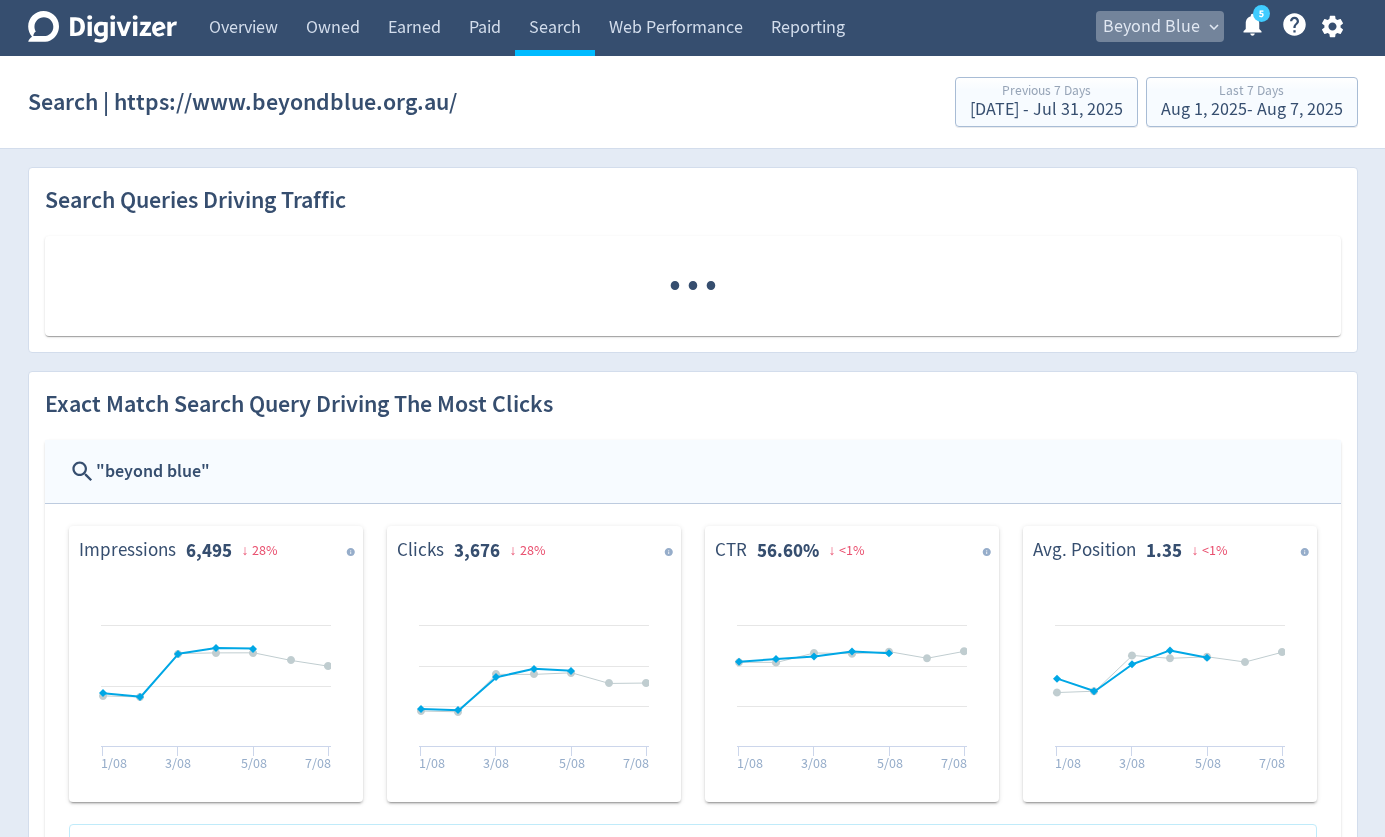 click on "Beyond Blue" at bounding box center (1151, 27) 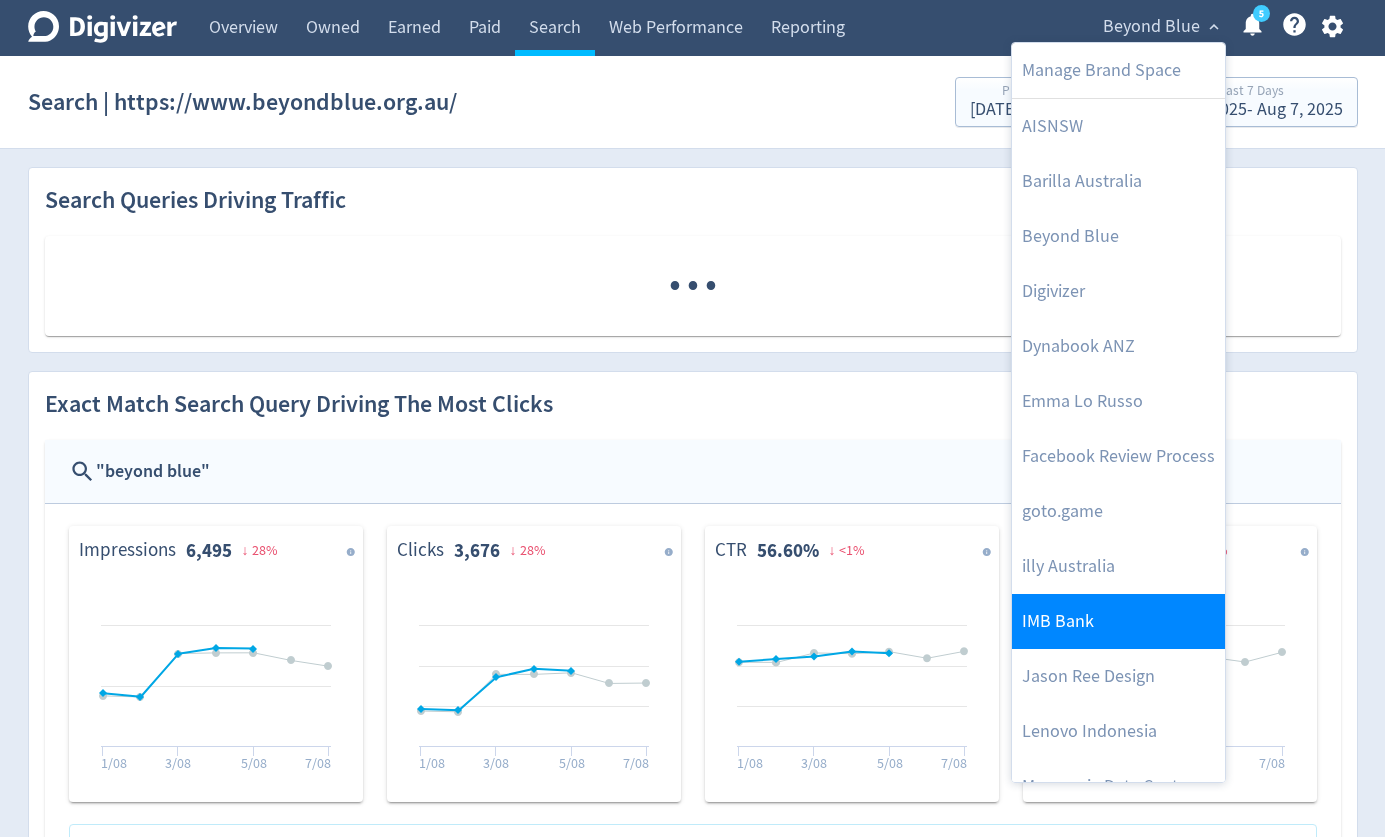 click on "IMB Bank" at bounding box center (1118, 621) 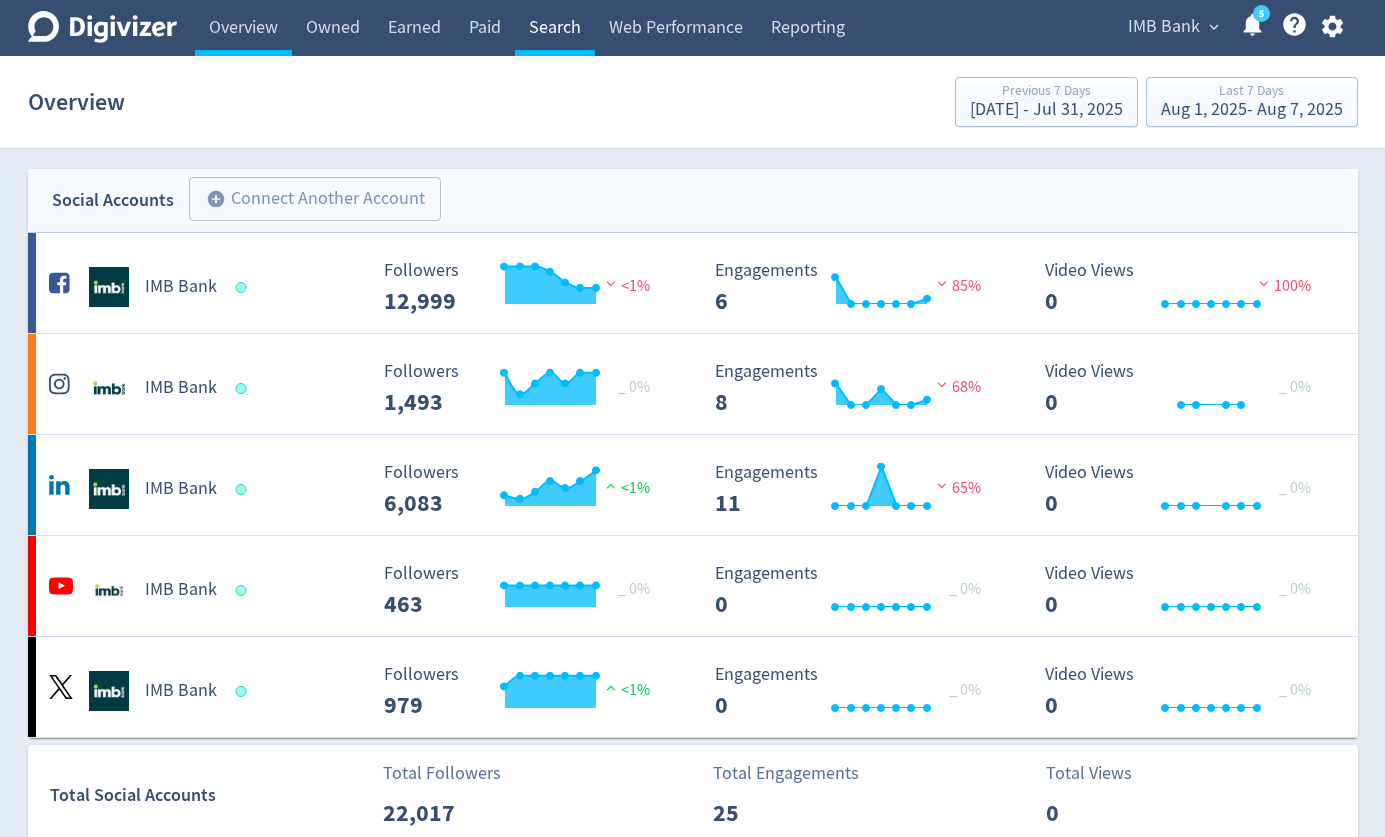 click on "Search" at bounding box center [555, 28] 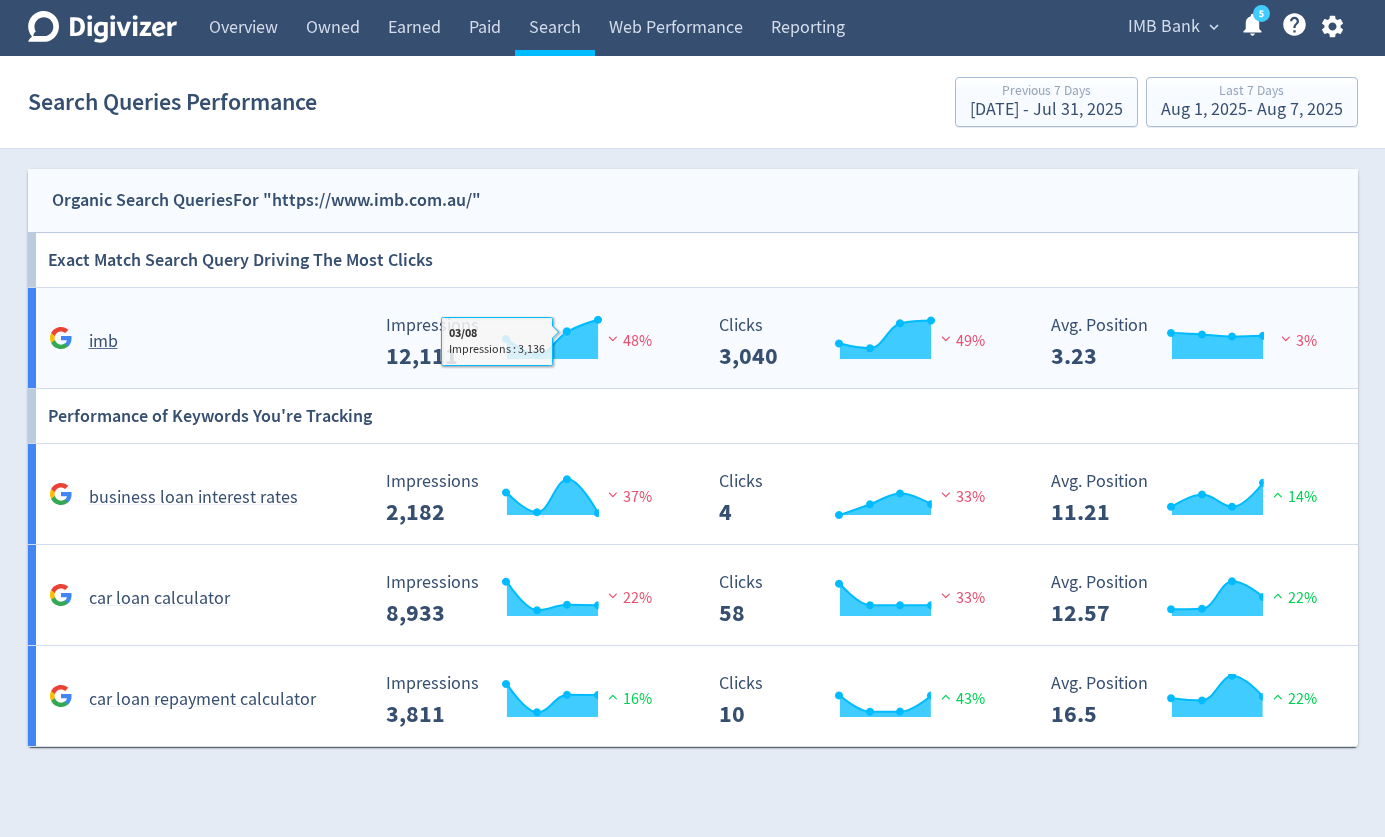 click on "Created with Highcharts 10.3.3
Impressions
12,111
48% 03/08 Impressions : 3,136" at bounding box center [534, 334] 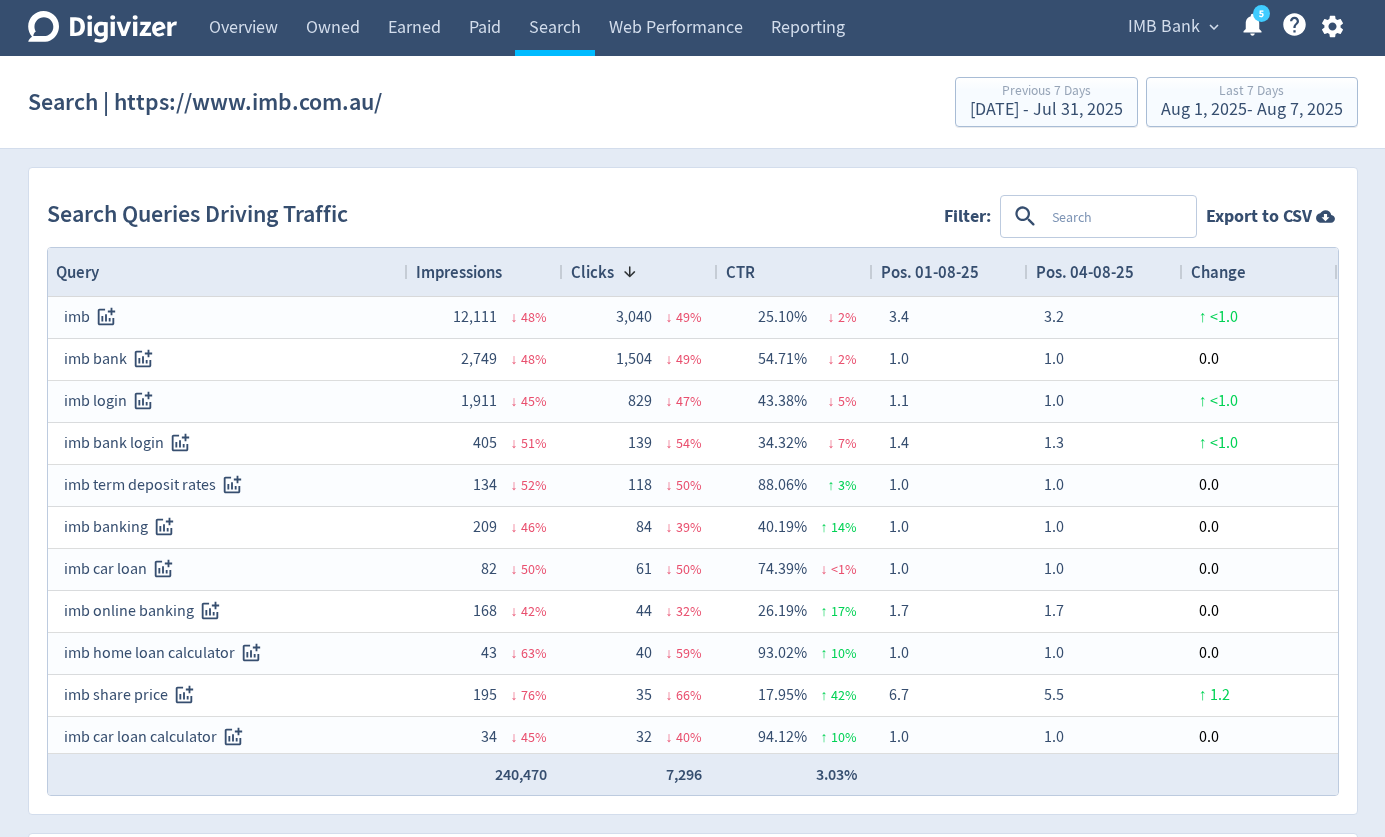 click at bounding box center (1119, 216) 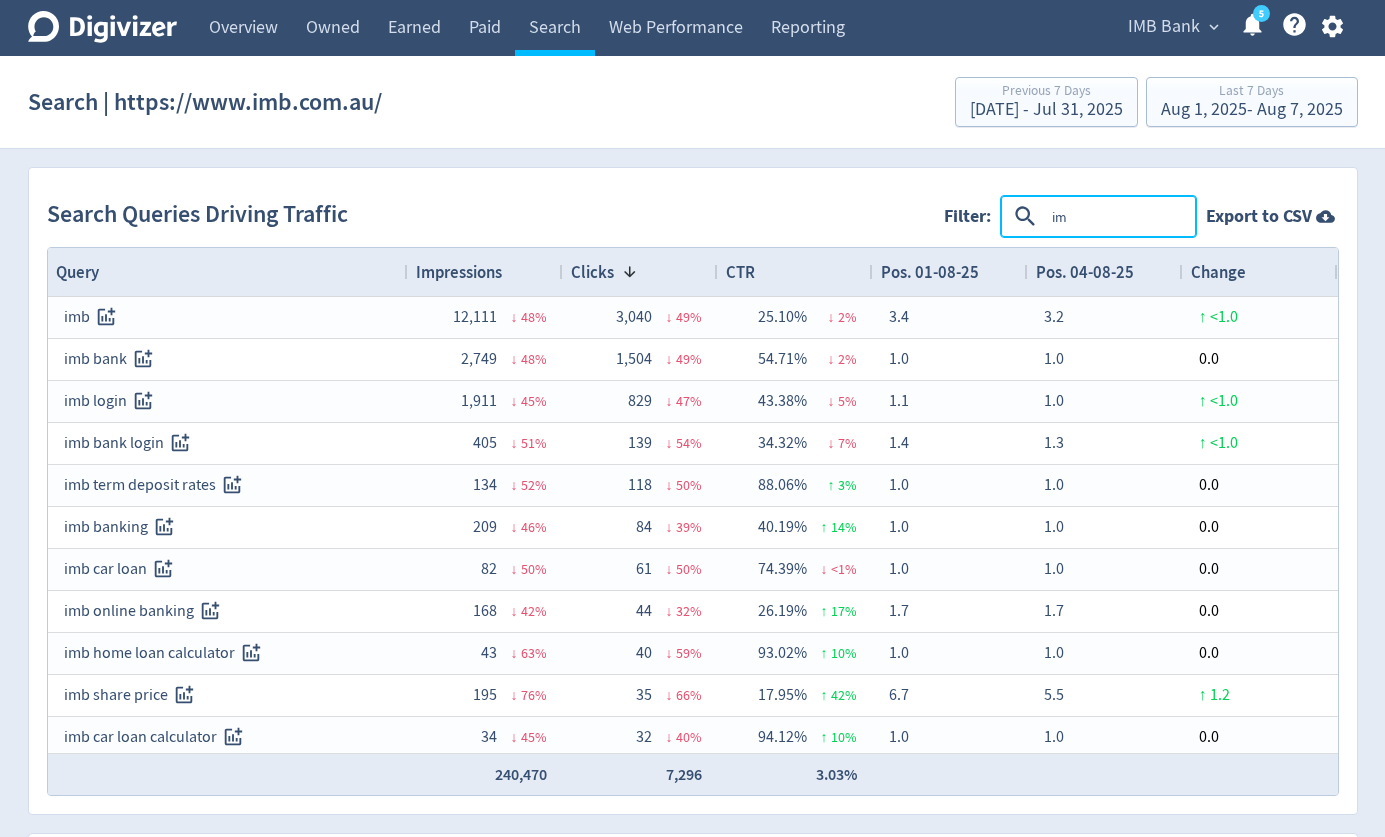 type on "imb" 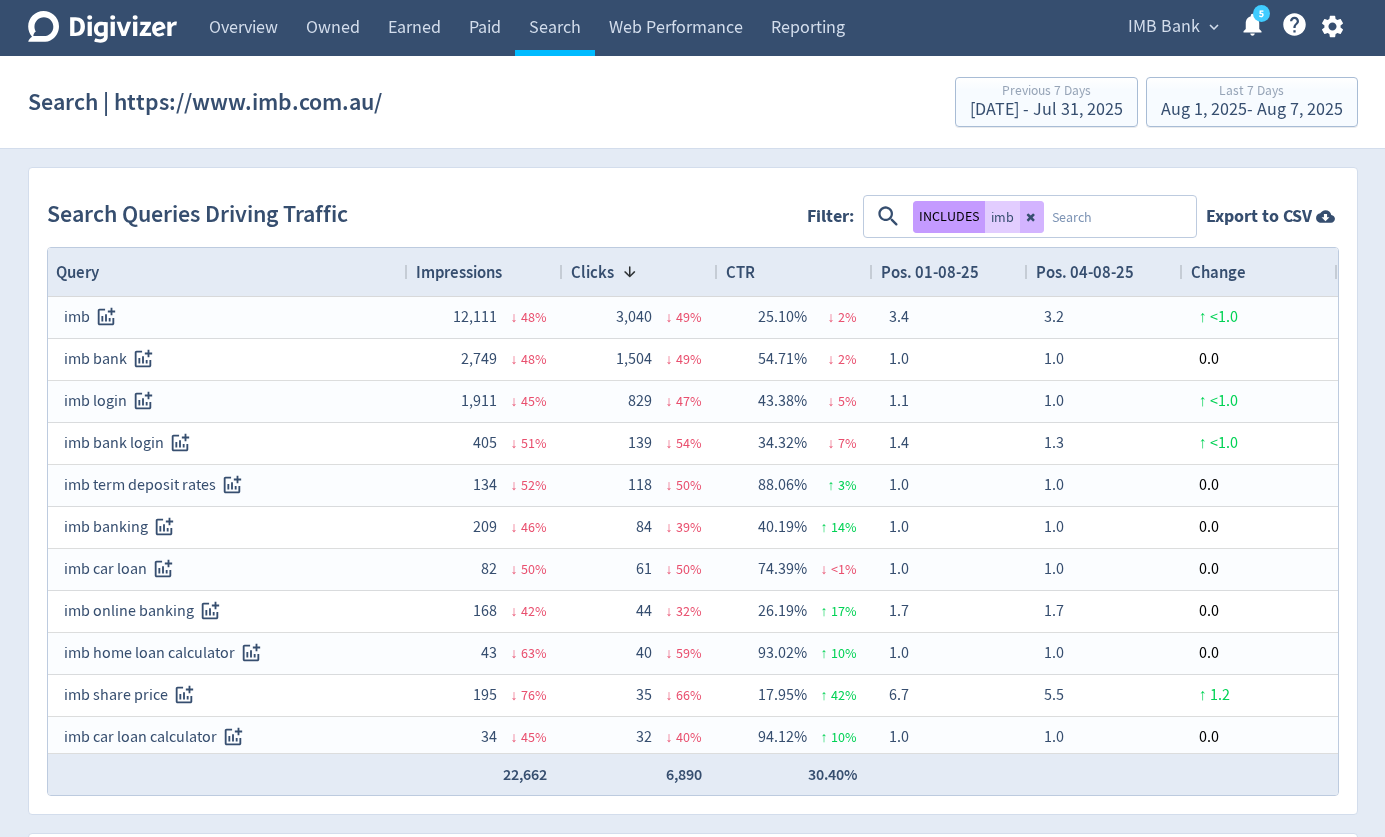 click on "INCLUDES" at bounding box center [949, 217] 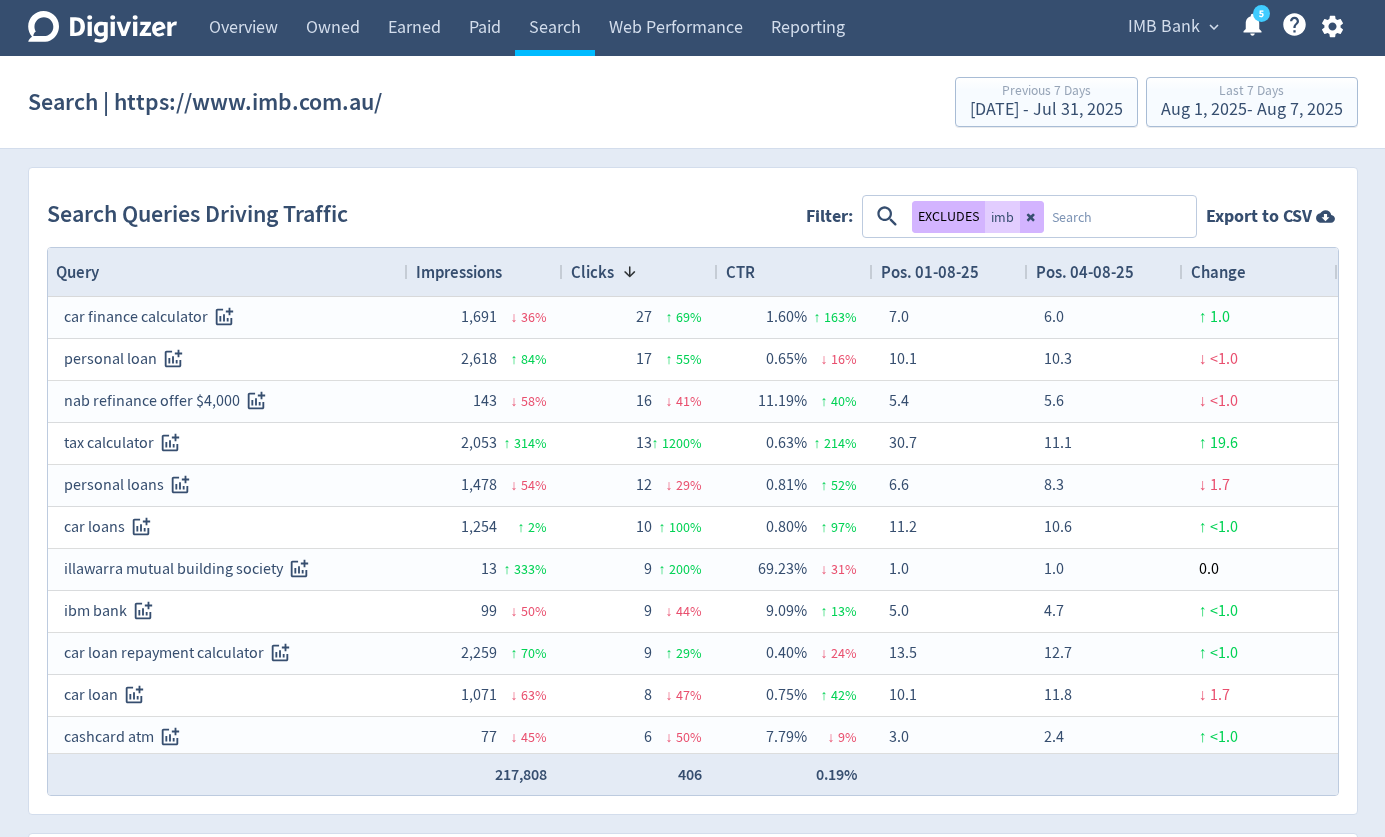 click at bounding box center (1119, 216) 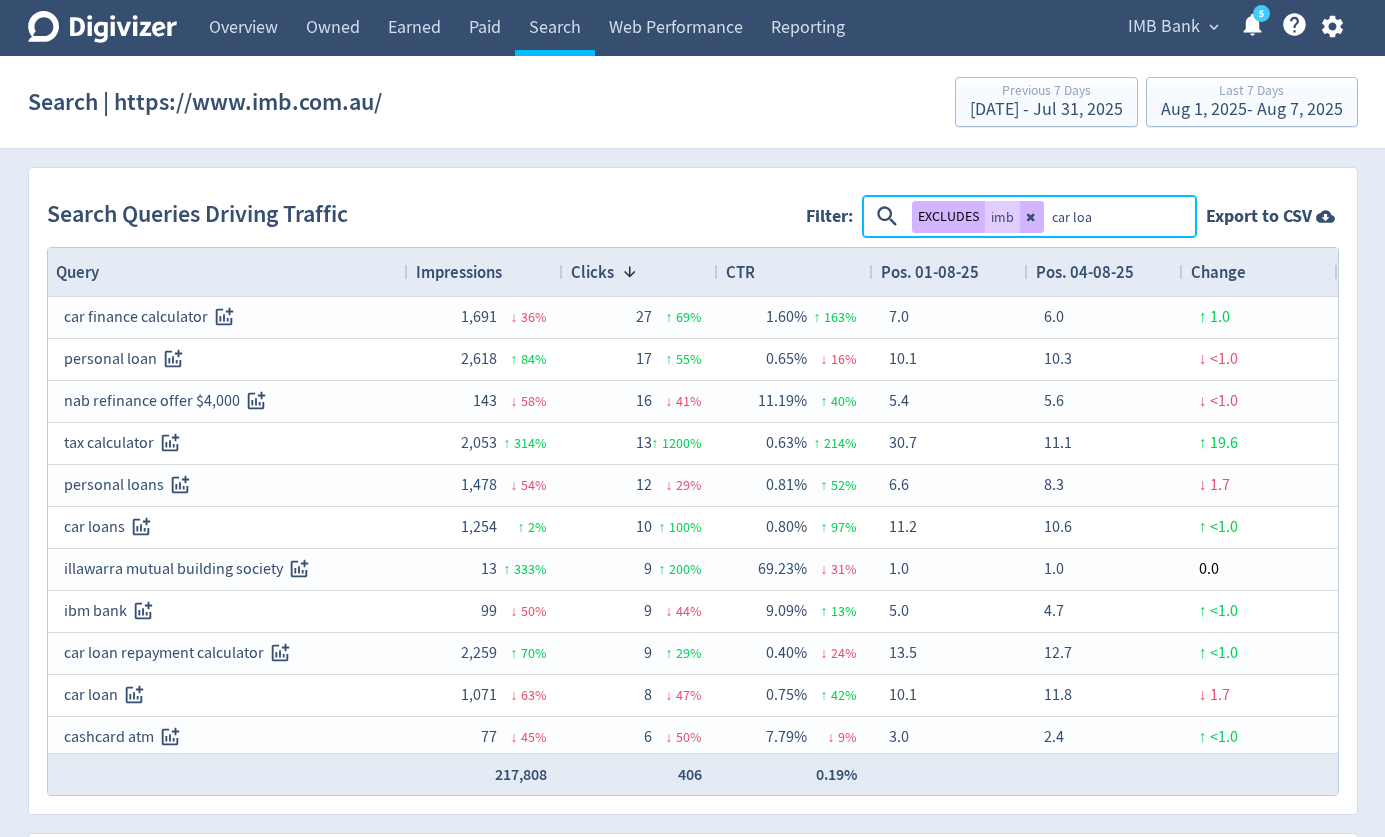 type on "car loan" 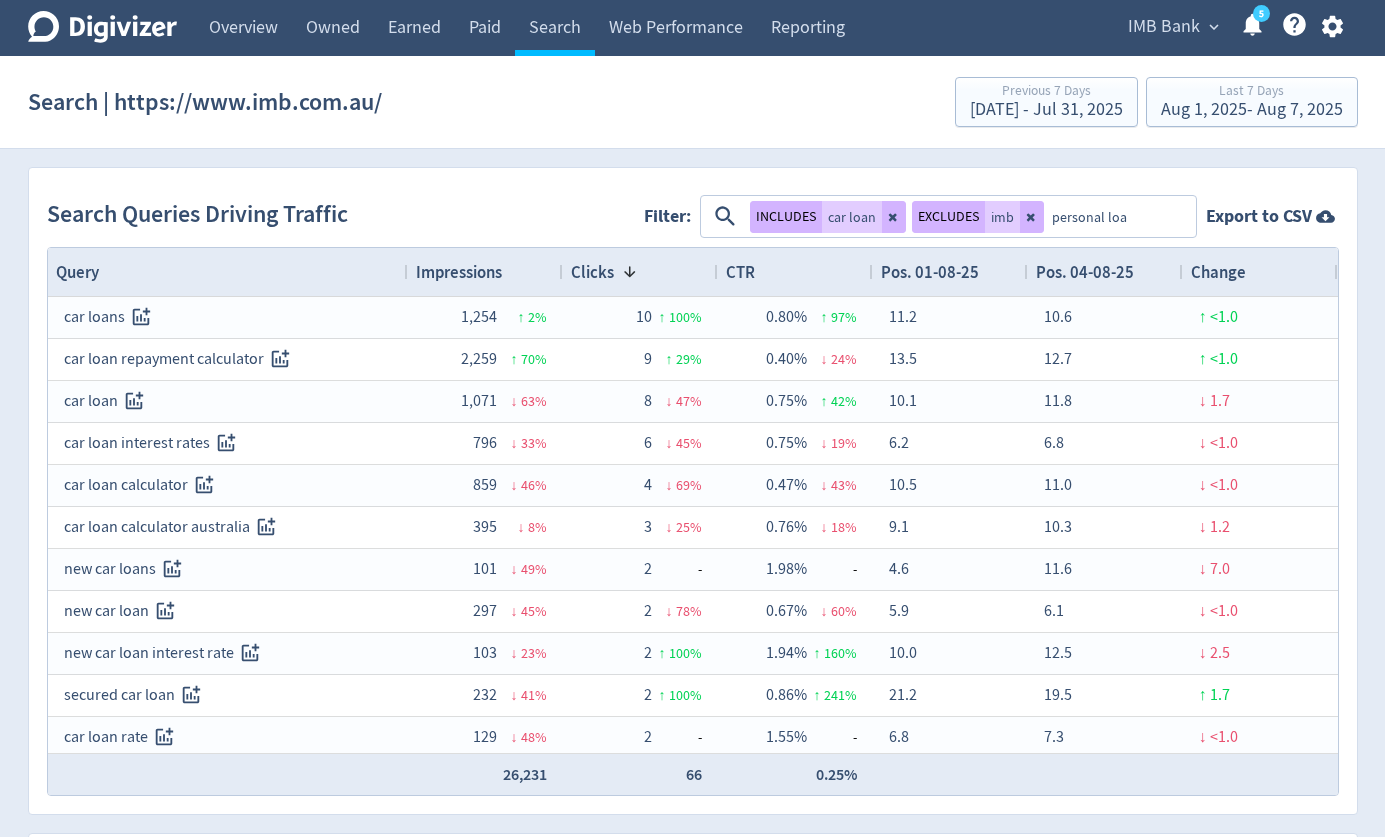 type on "personal loan" 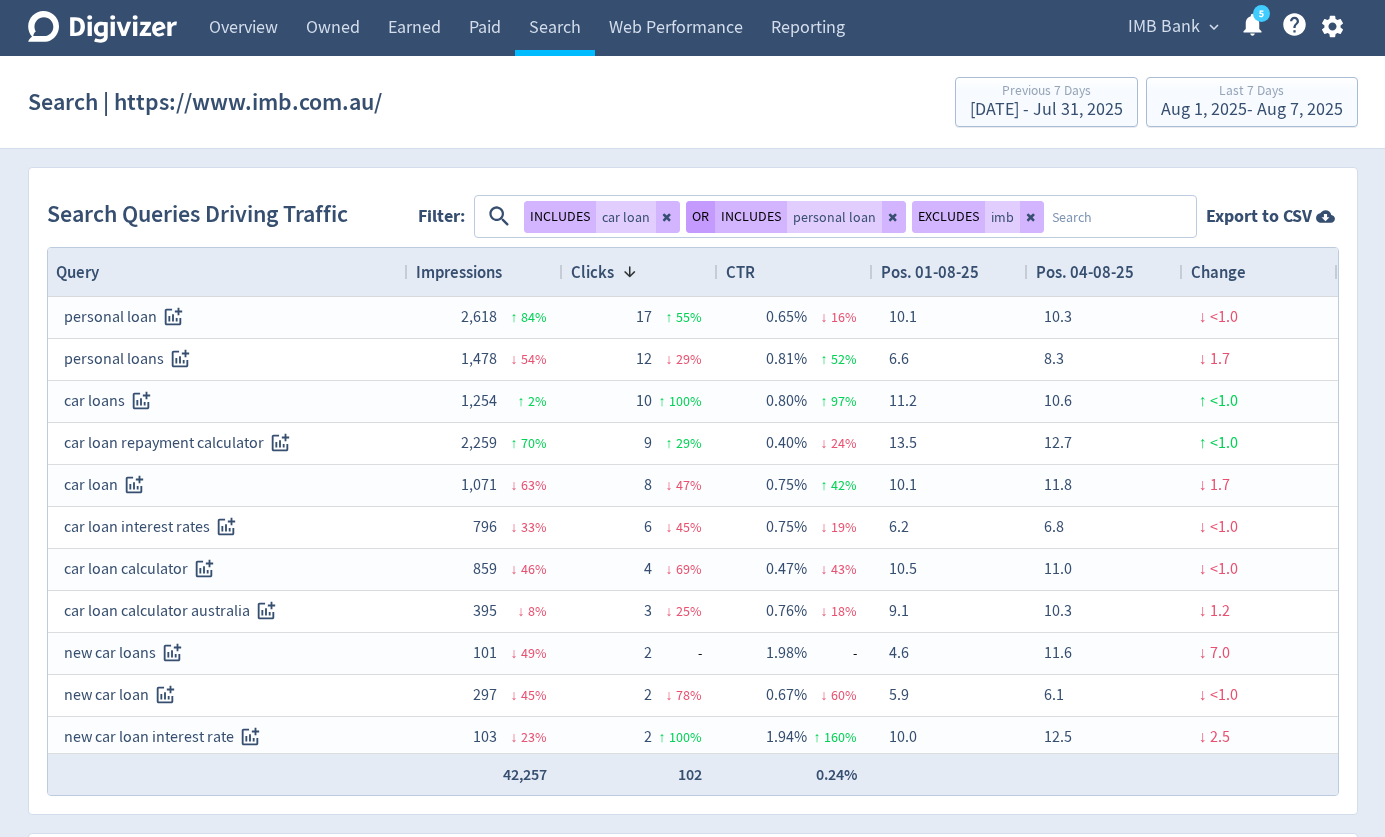 click on "OR" at bounding box center [700, 217] 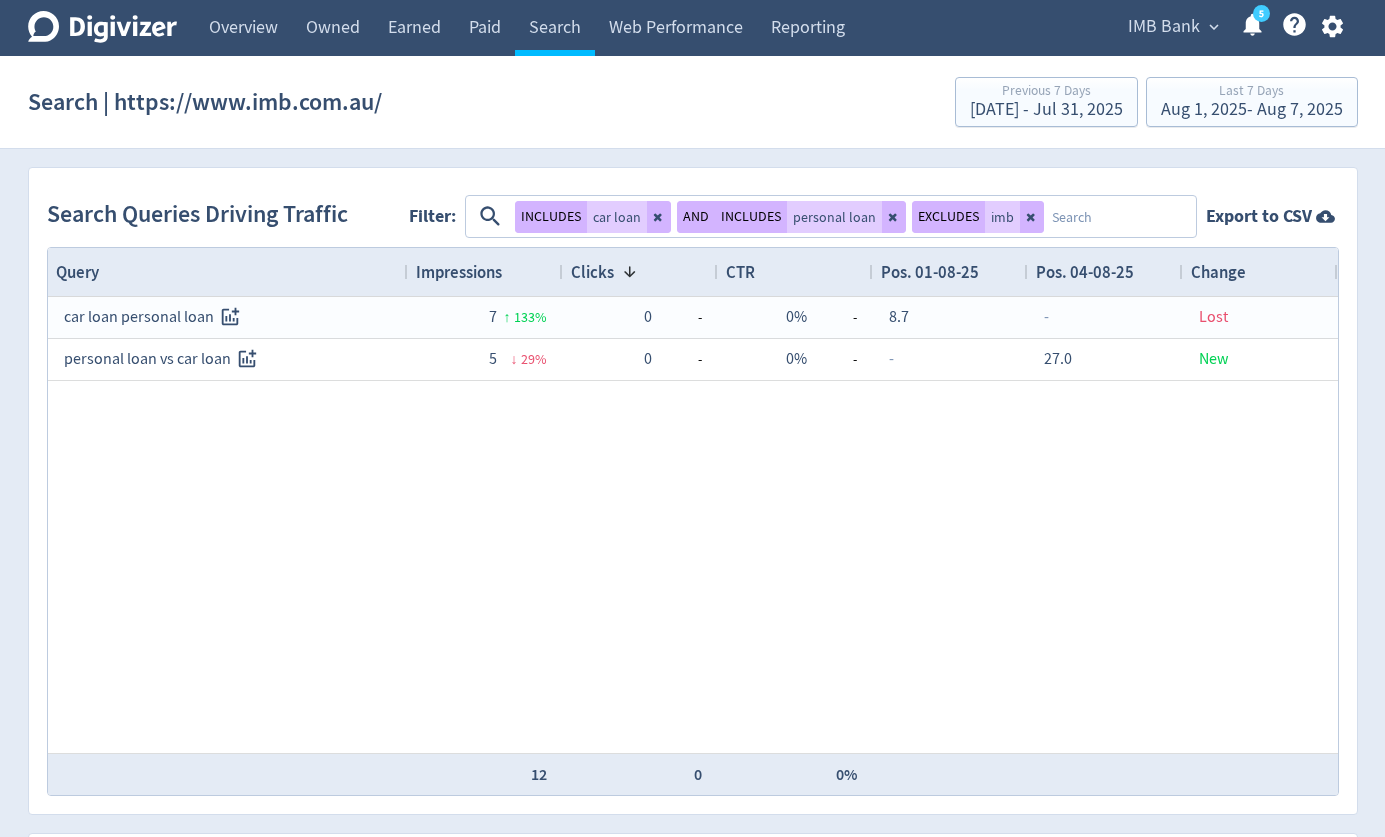click at bounding box center [1119, 216] 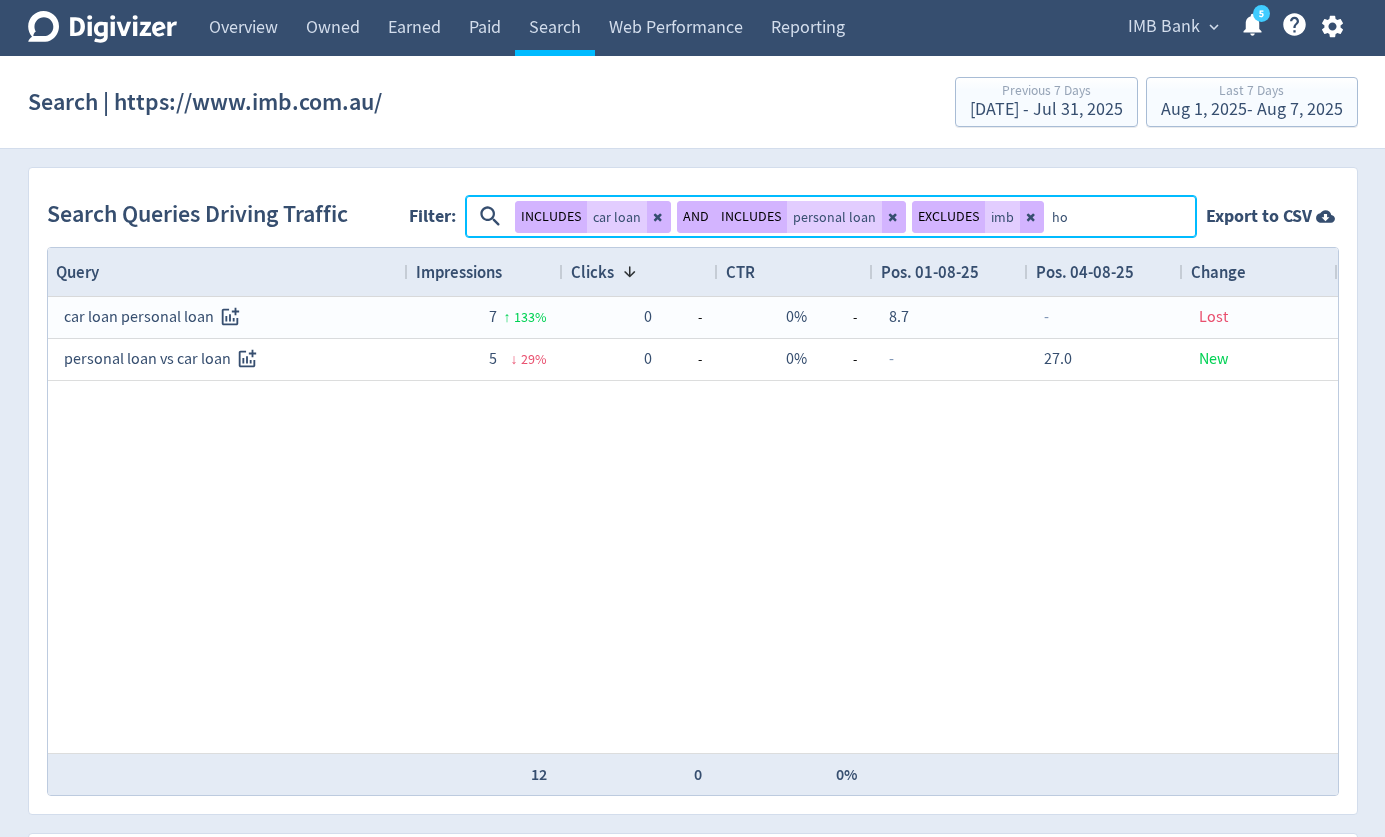 type on "h" 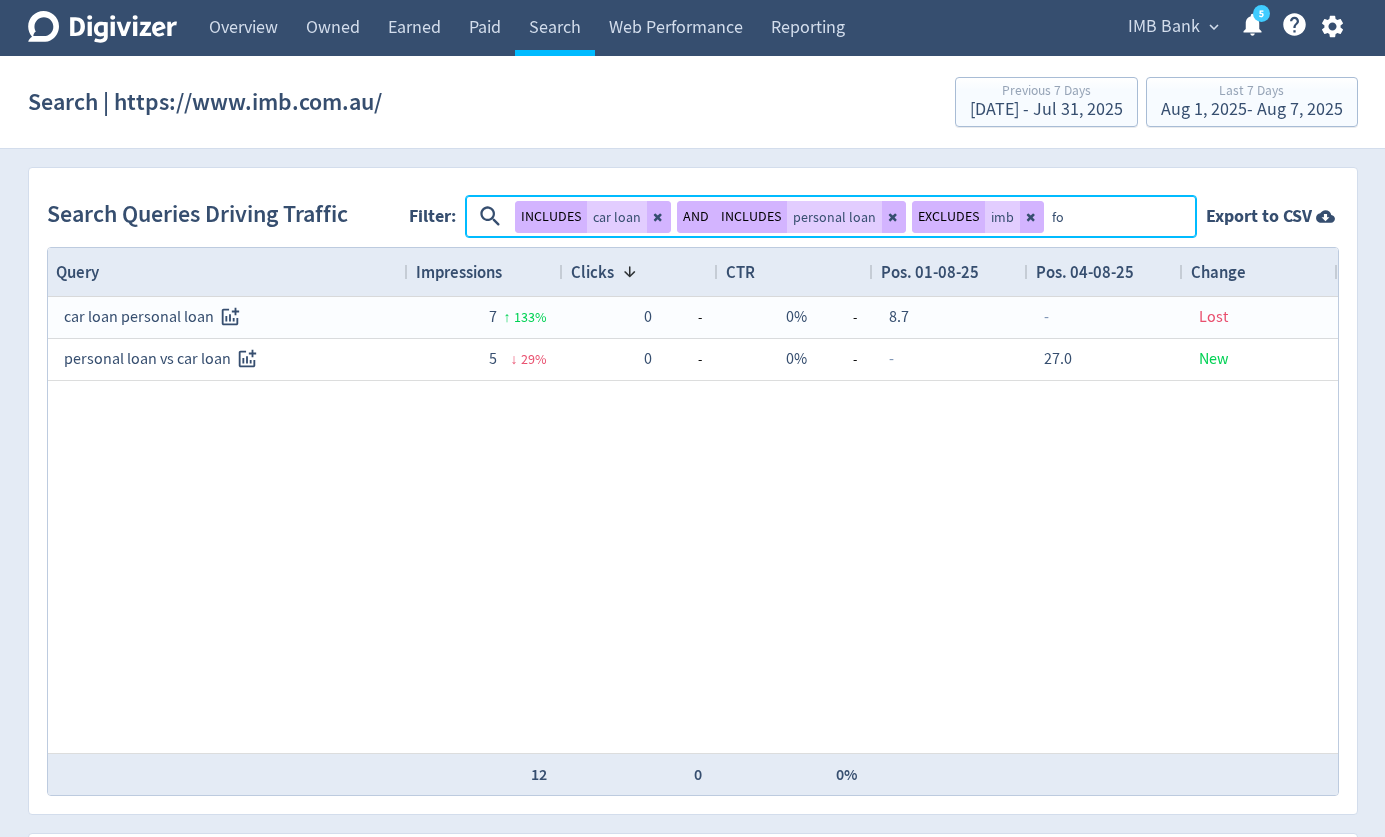 type on "foo" 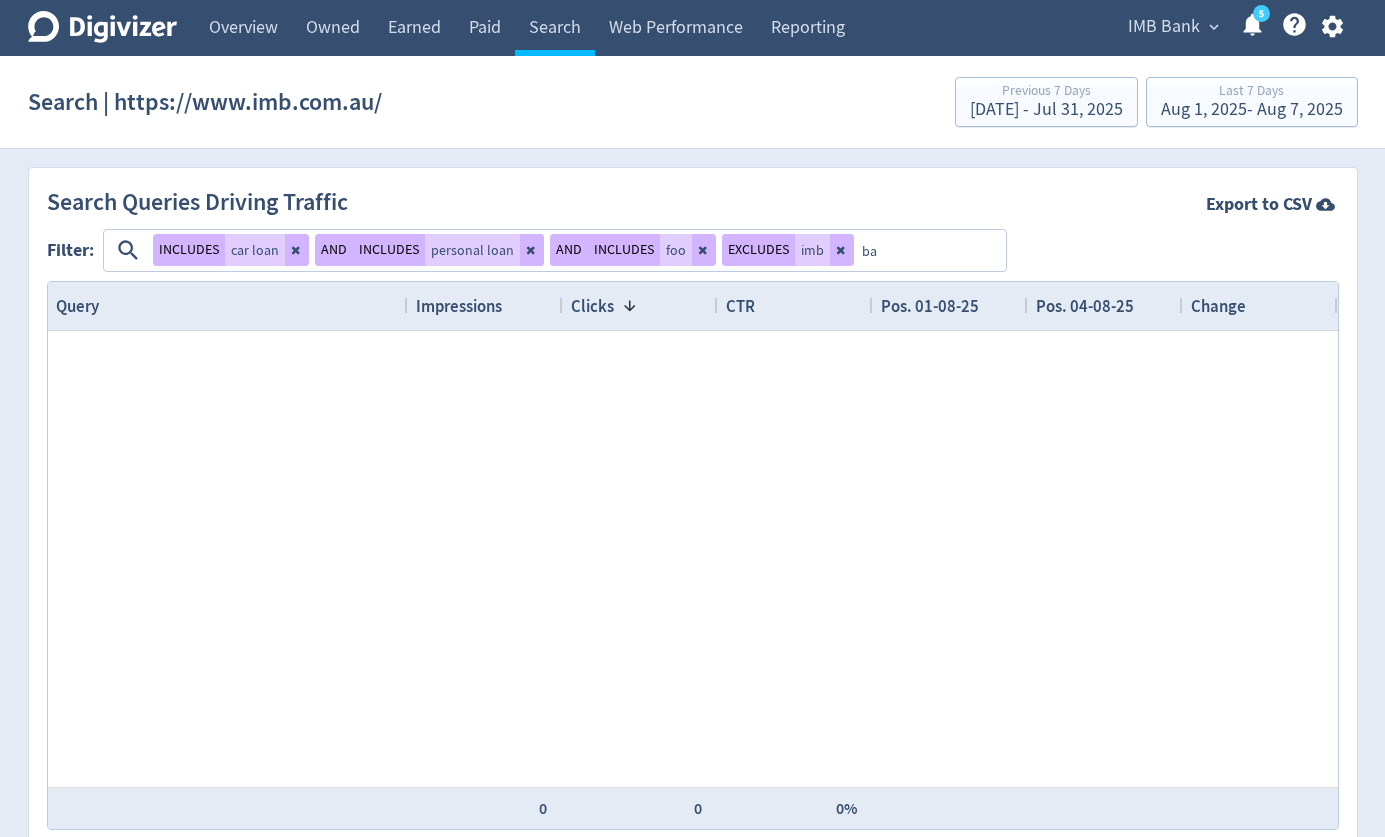 type on "bar" 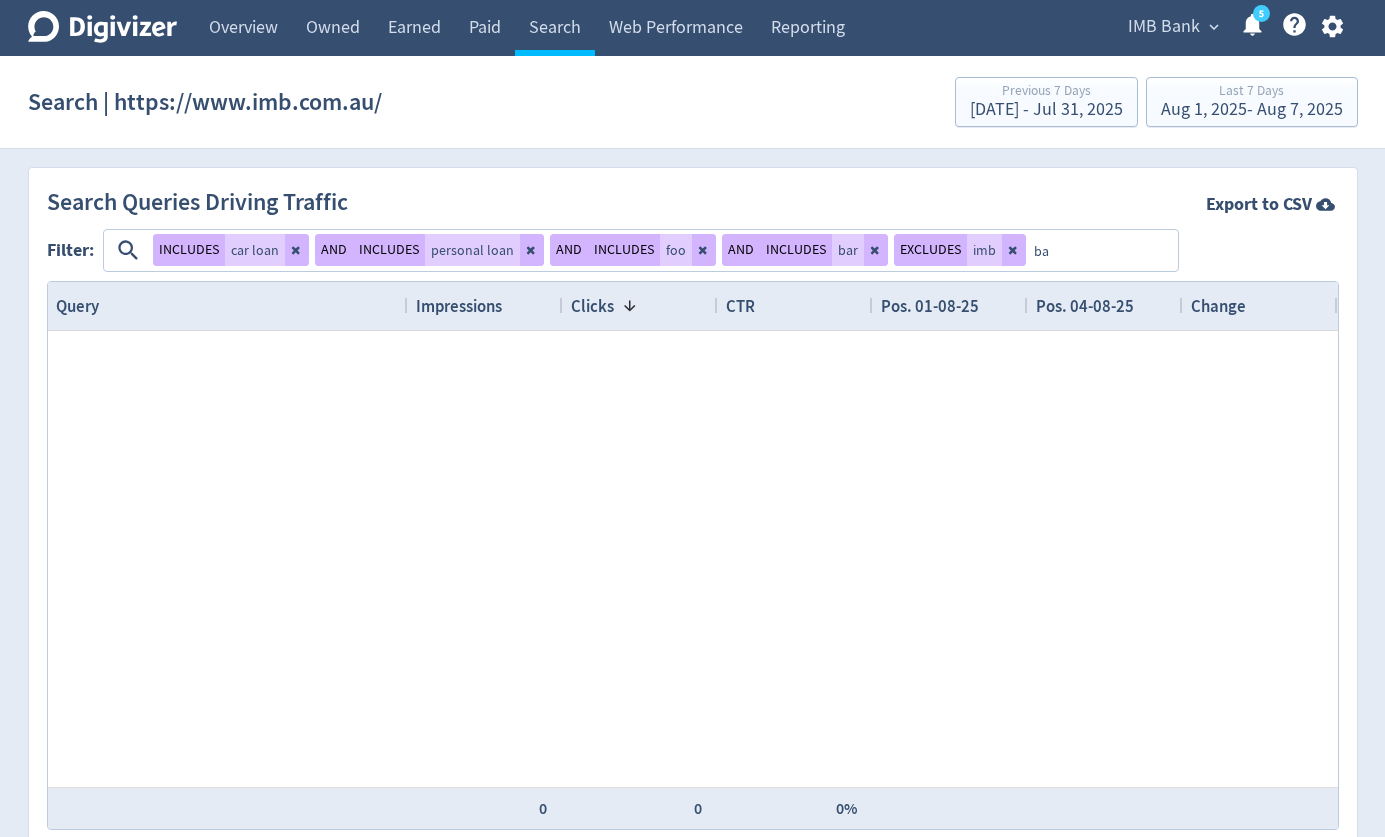 type on "bar" 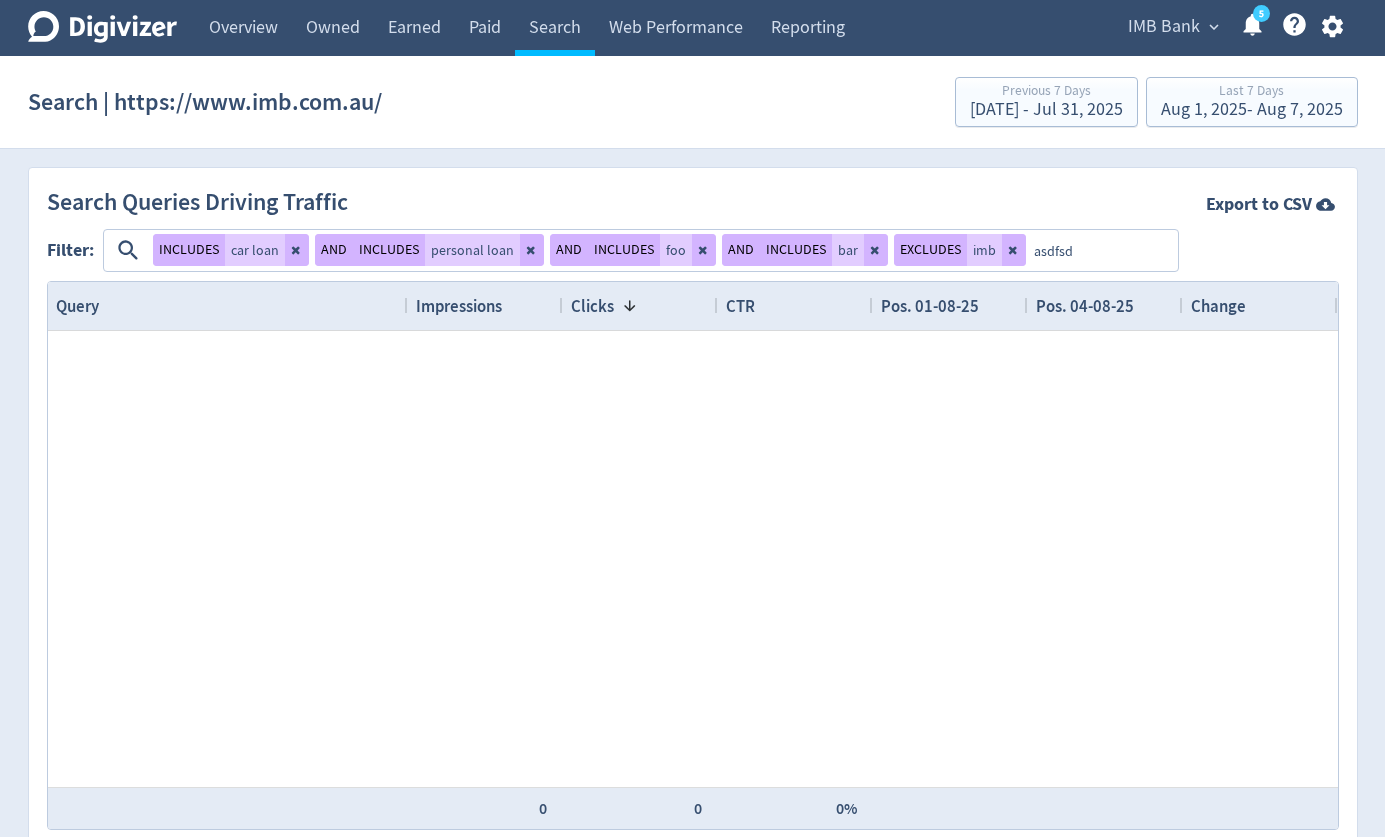 type on "asdfsdf" 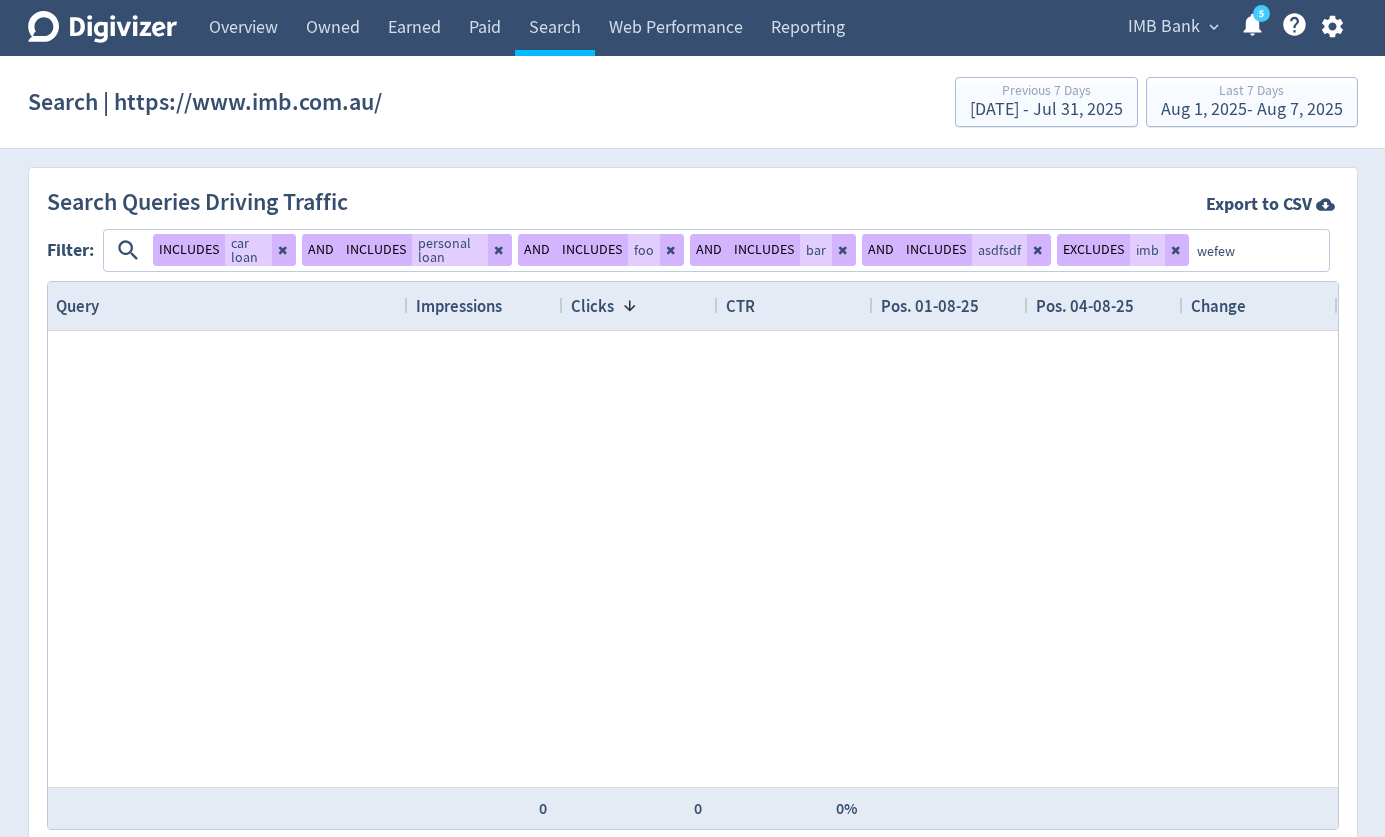 type on "wefewf" 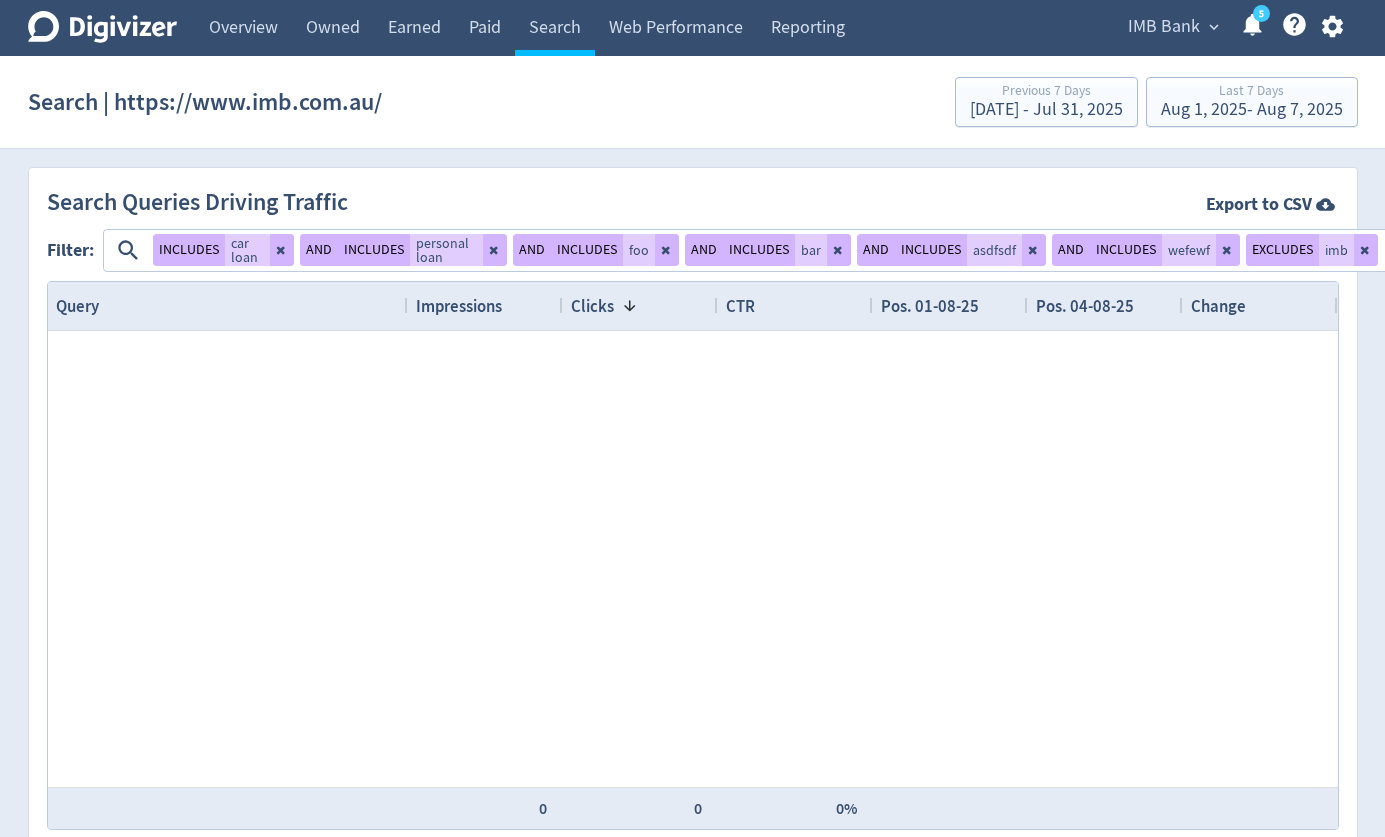 type on "wefwe" 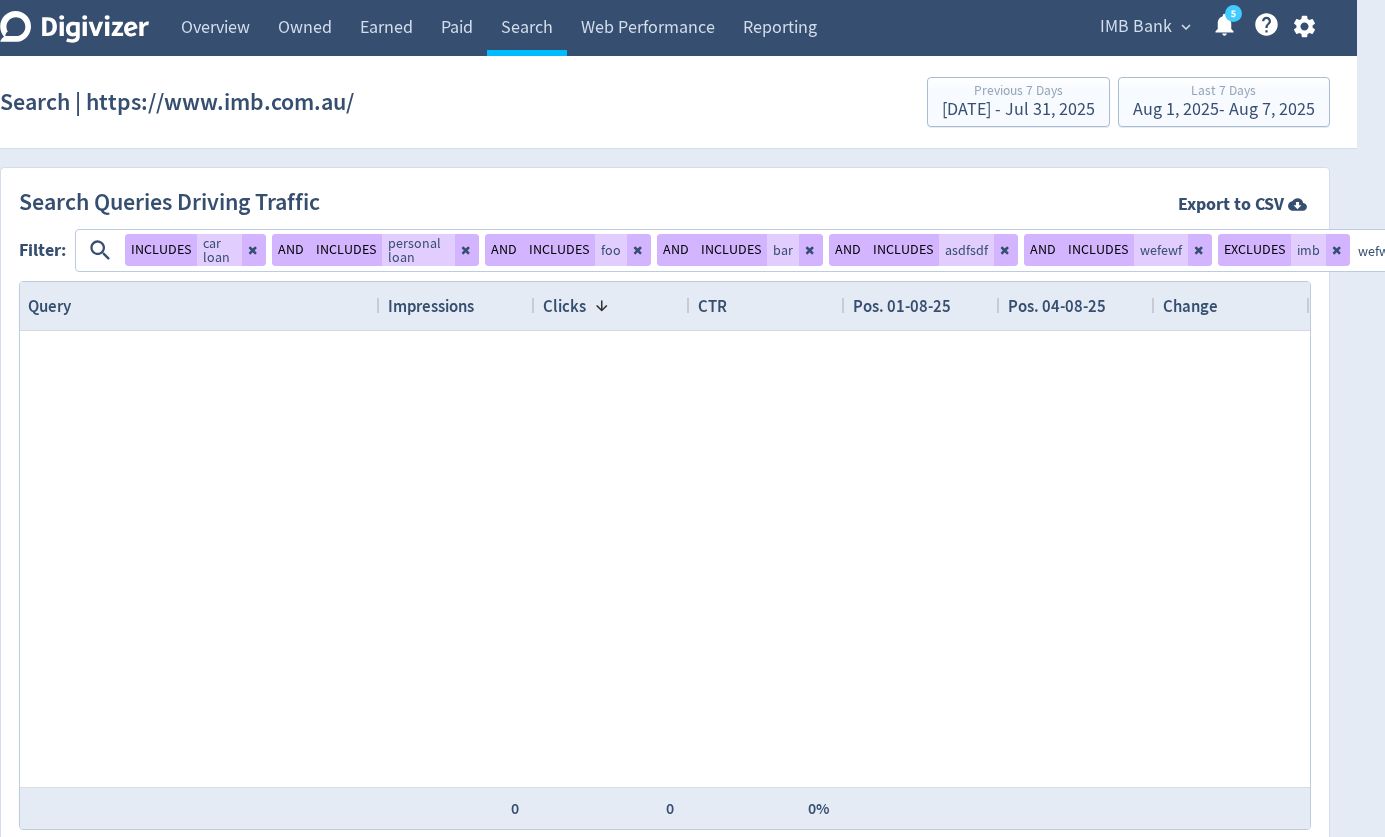 type 